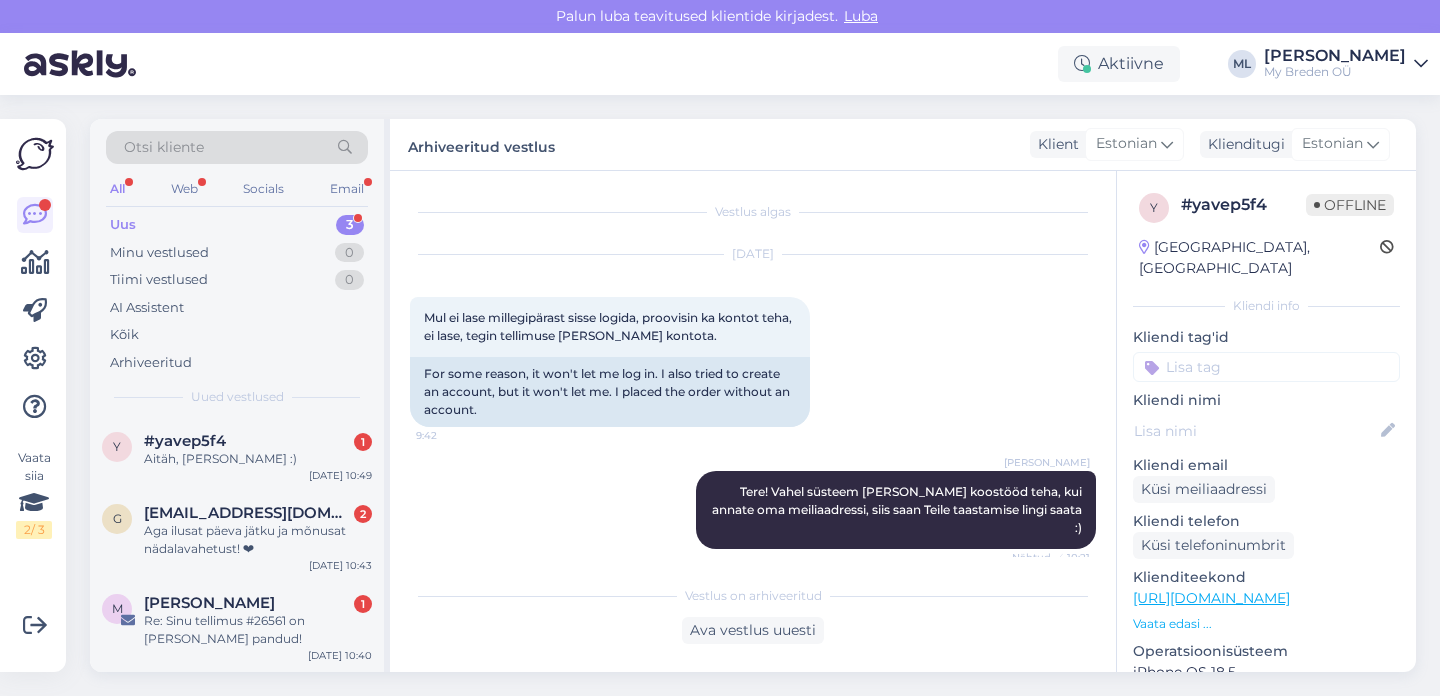 scroll, scrollTop: 0, scrollLeft: 0, axis: both 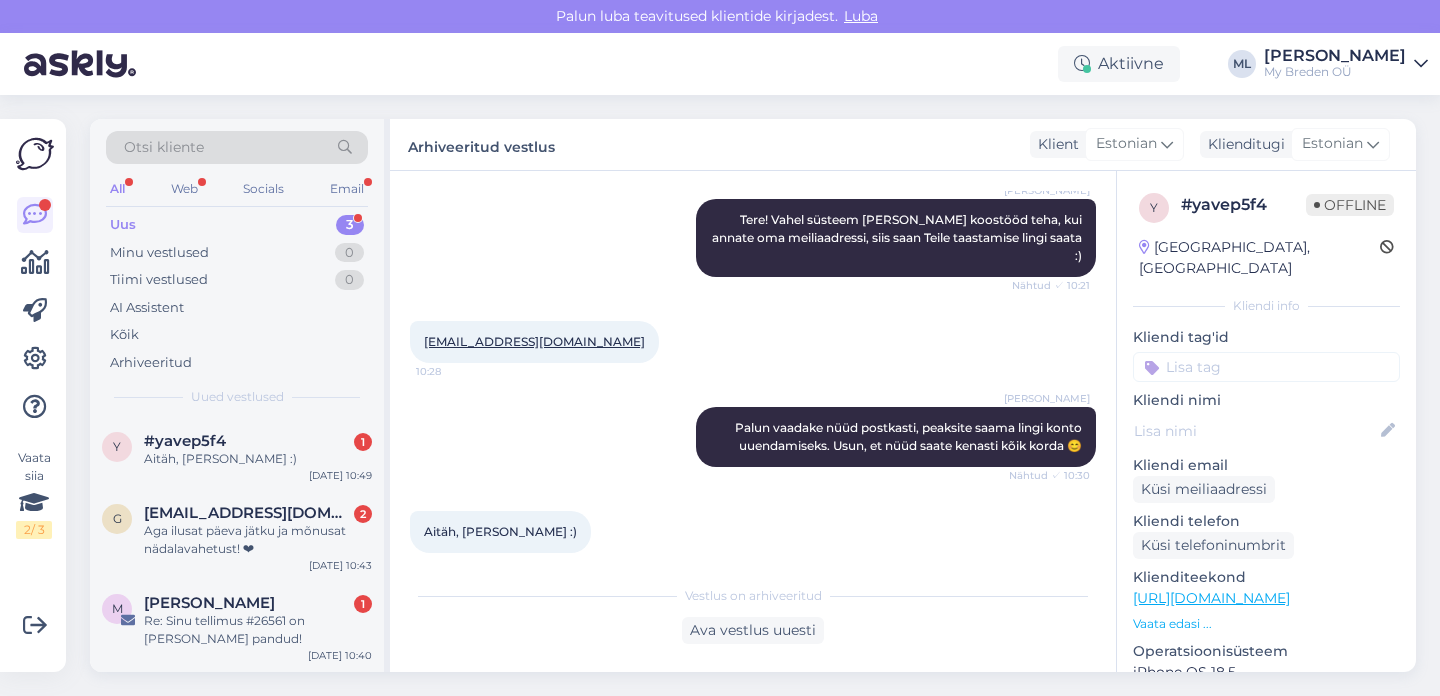 click on "Otsi kliente All Web Socials  Email Uus 3 Minu vestlused 0 Tiimi vestlused 0 AI Assistent Kõik Arhiveeritud Uued vestlused" at bounding box center (237, 268) 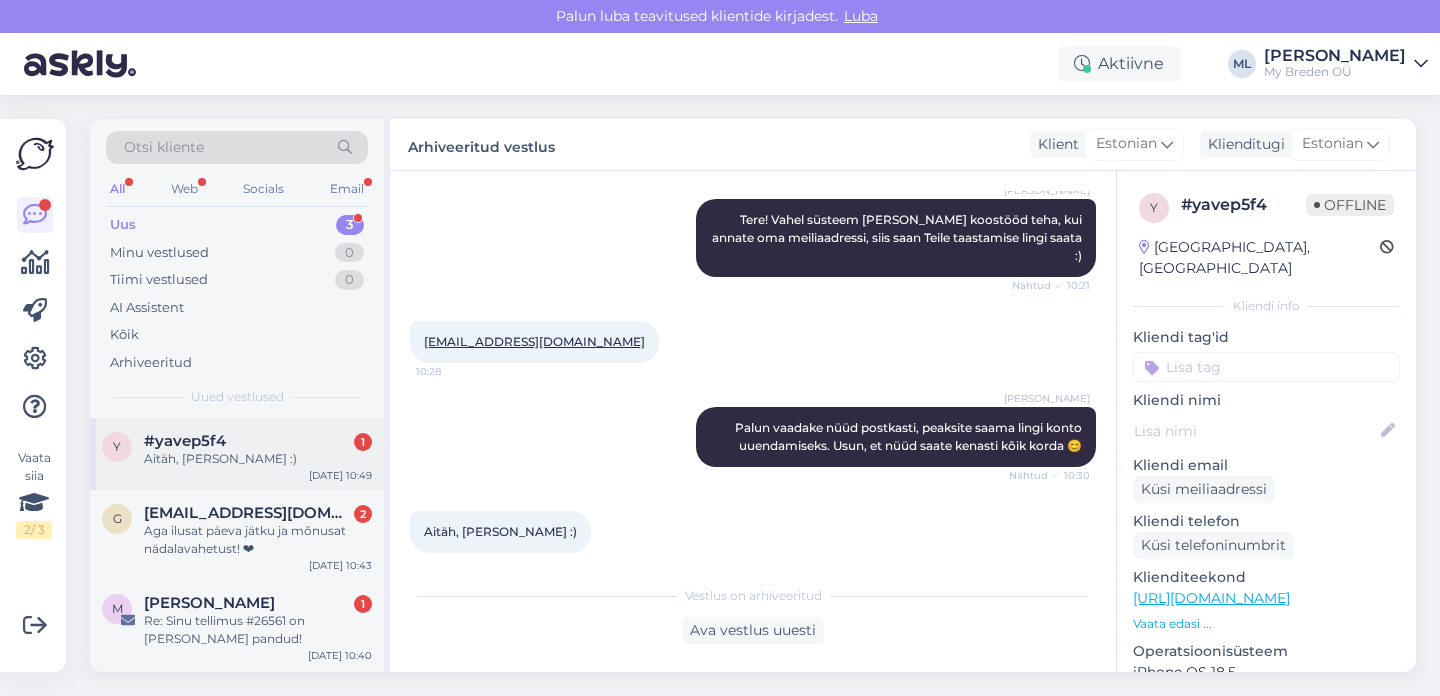 drag, startPoint x: 220, startPoint y: 445, endPoint x: 232, endPoint y: 463, distance: 21.633308 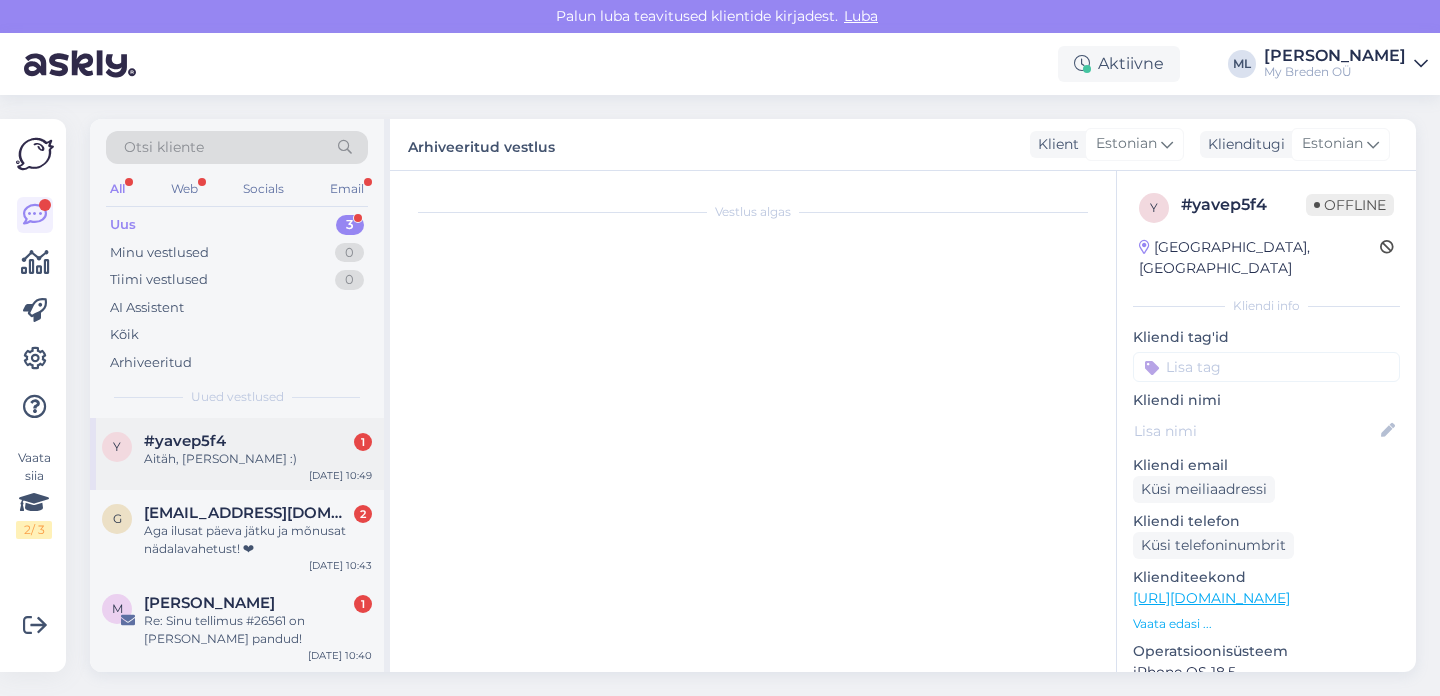 drag, startPoint x: 214, startPoint y: 453, endPoint x: 233, endPoint y: 459, distance: 19.924858 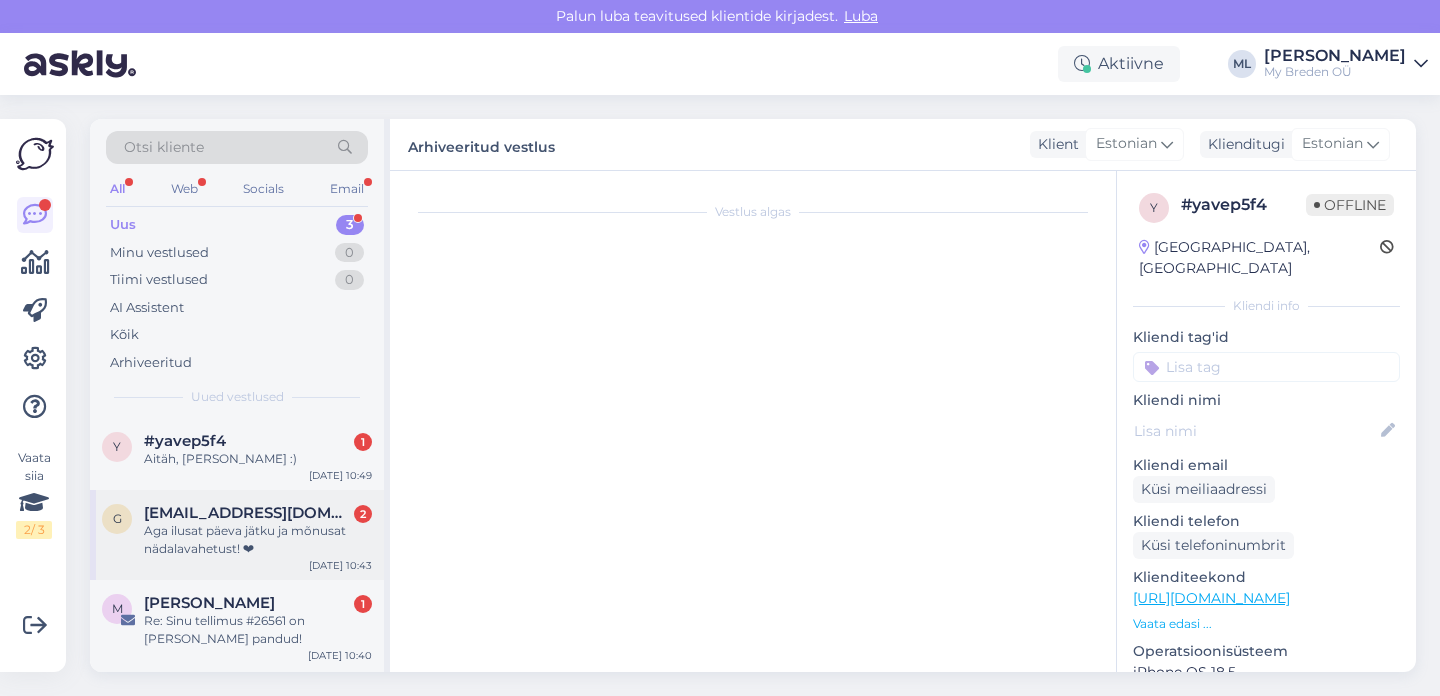 click on "Aga ilusat päeva jätku ja mõnusat nädalavahetust! ❤" at bounding box center (258, 540) 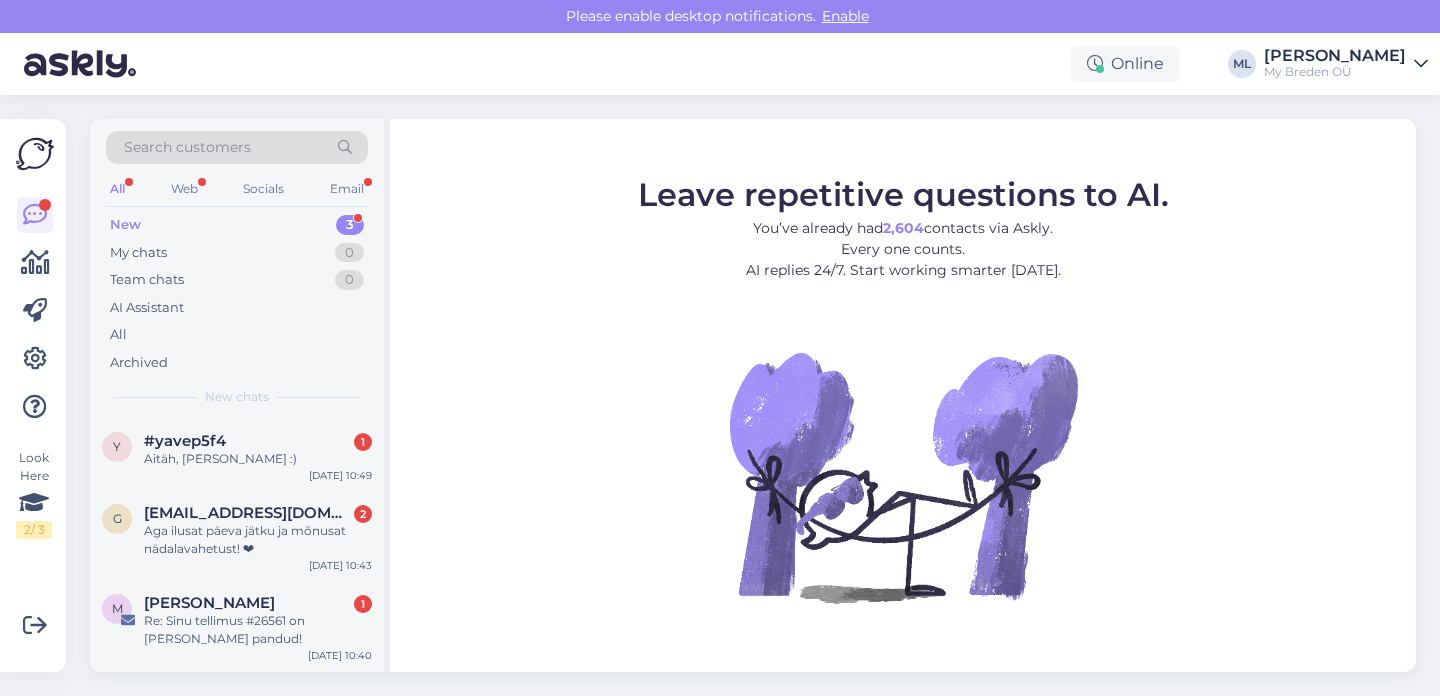 scroll, scrollTop: 0, scrollLeft: 0, axis: both 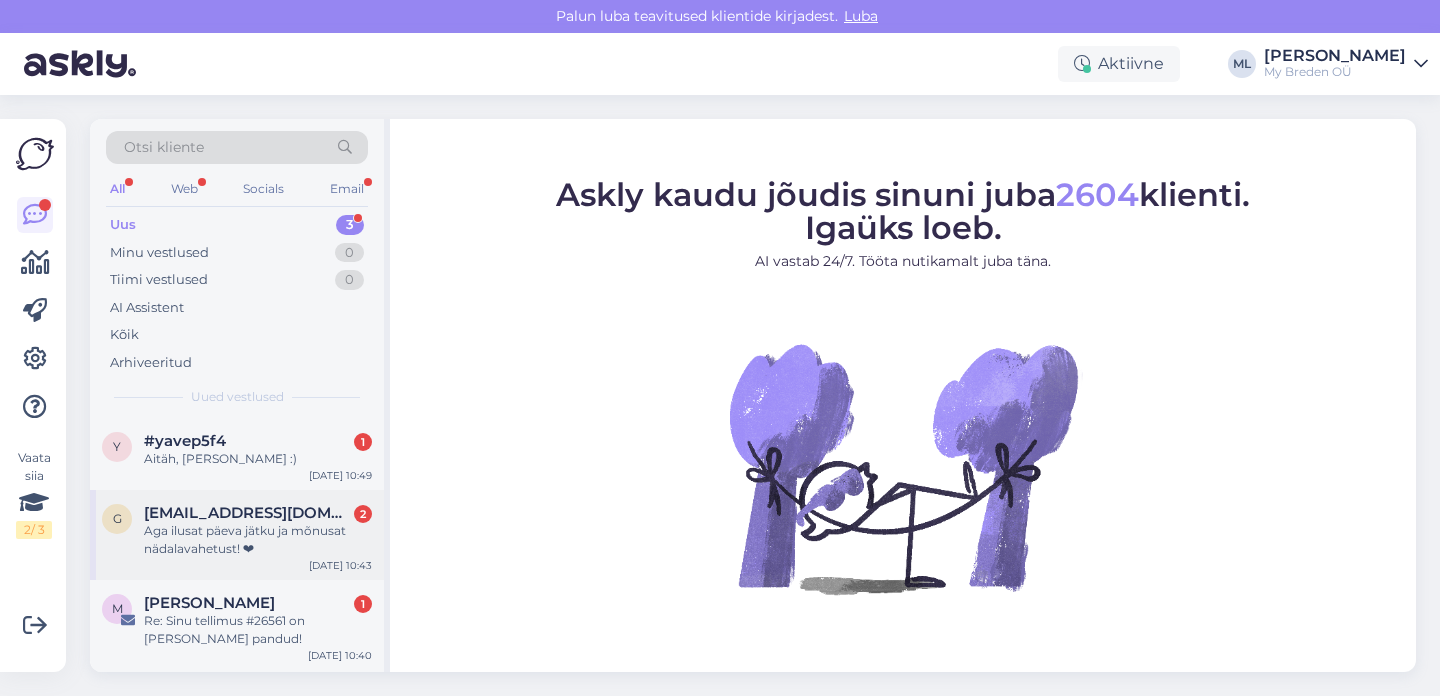 click on "Aga ilusat päeva jätku ja mõnusat nädalavahetust! ❤" at bounding box center [258, 540] 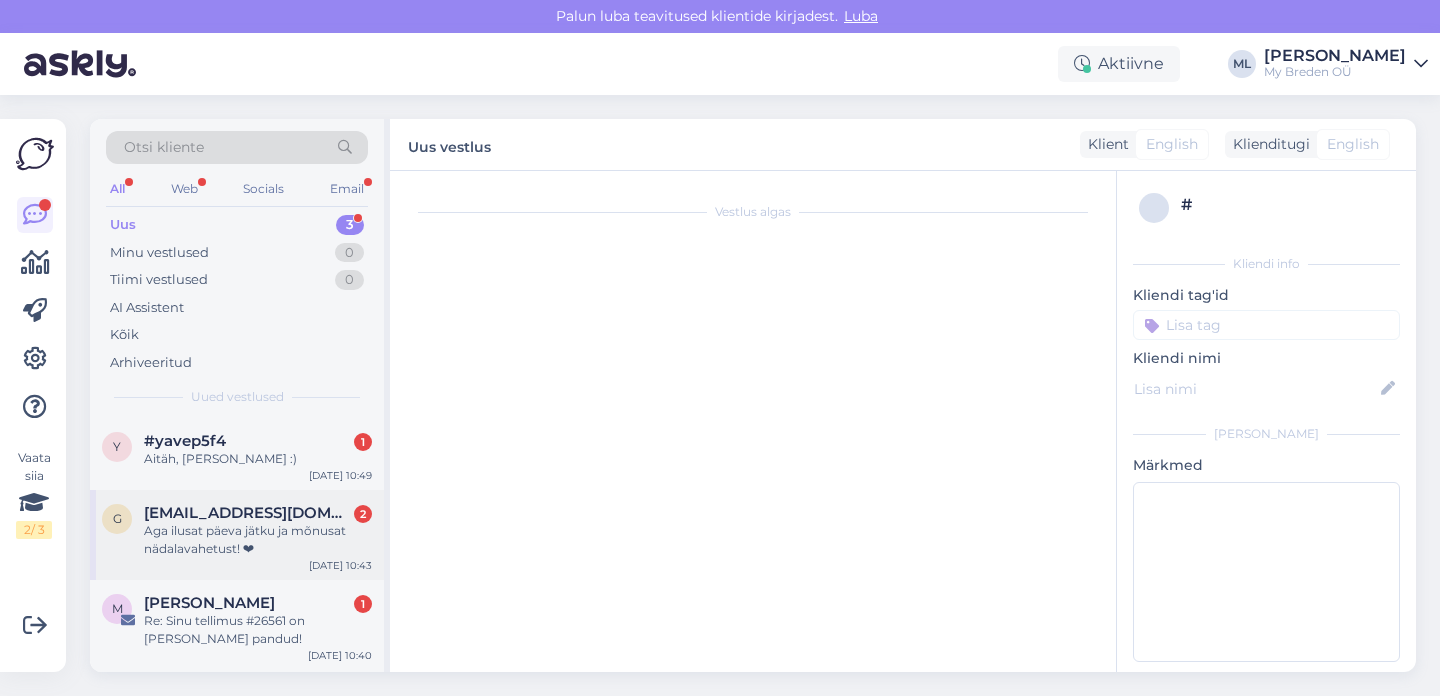 scroll, scrollTop: 1438, scrollLeft: 0, axis: vertical 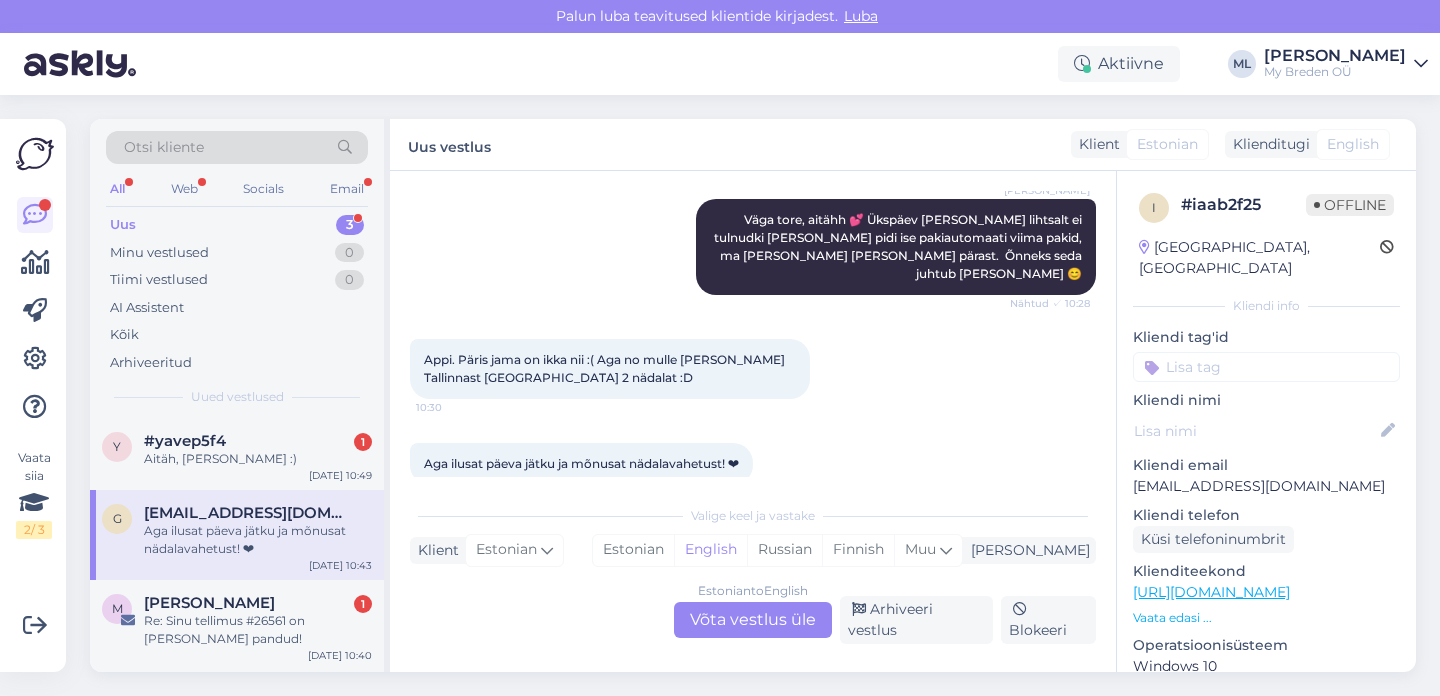 click on "Appi. Päris jama on ikka nii :( Aga no mulle [PERSON_NAME] Tallinnast [GEOGRAPHIC_DATA] 2 nädalat :D" at bounding box center [606, 368] 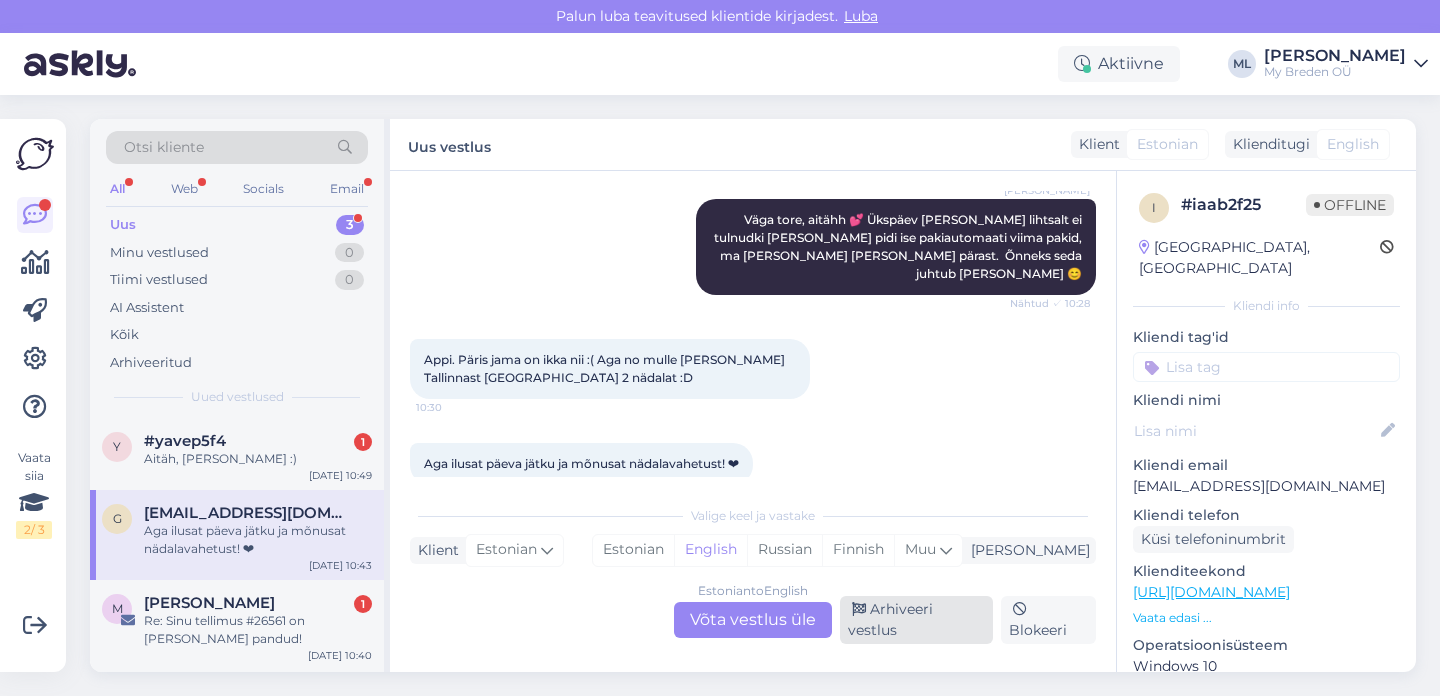 click on "Arhiveeri vestlus" at bounding box center [916, 620] 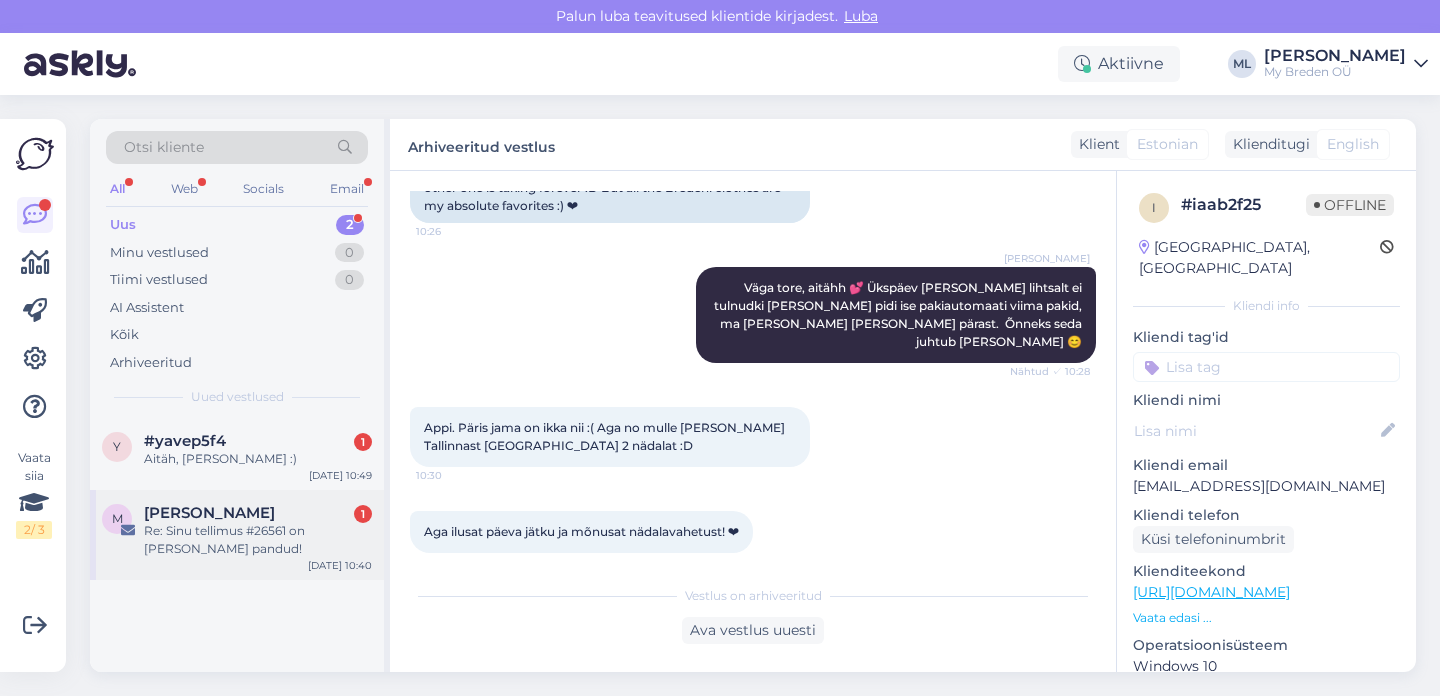 click on "Re: Sinu tellimus #26561 on [PERSON_NAME] pandud!" at bounding box center [258, 540] 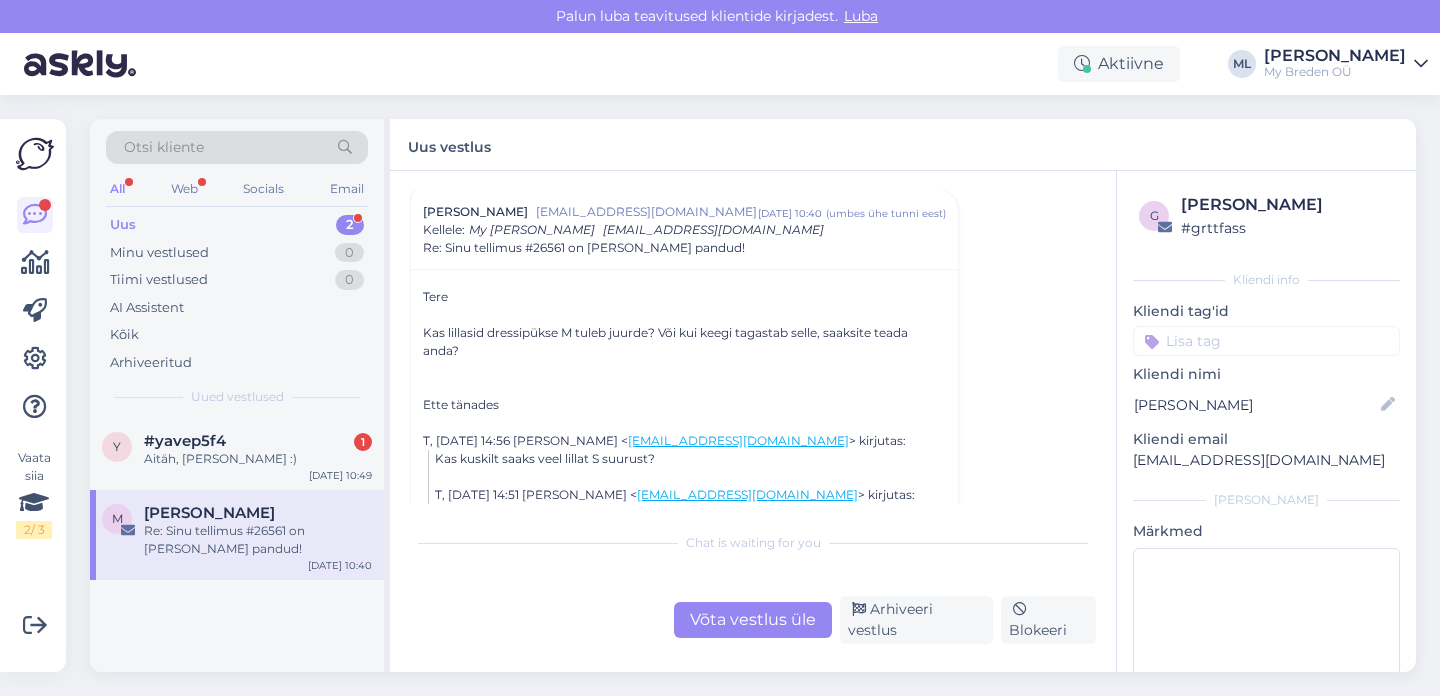 scroll, scrollTop: 746, scrollLeft: 0, axis: vertical 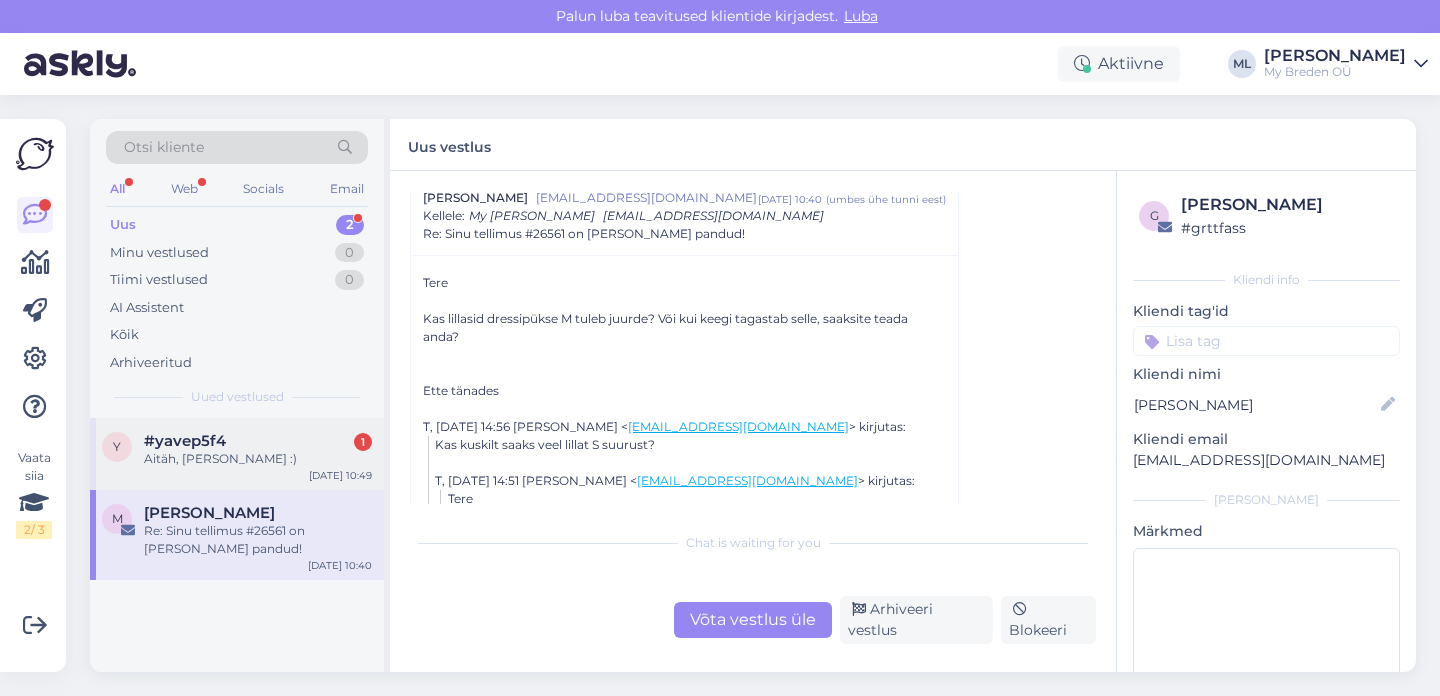 click on "#yavep5f4 1" at bounding box center (258, 441) 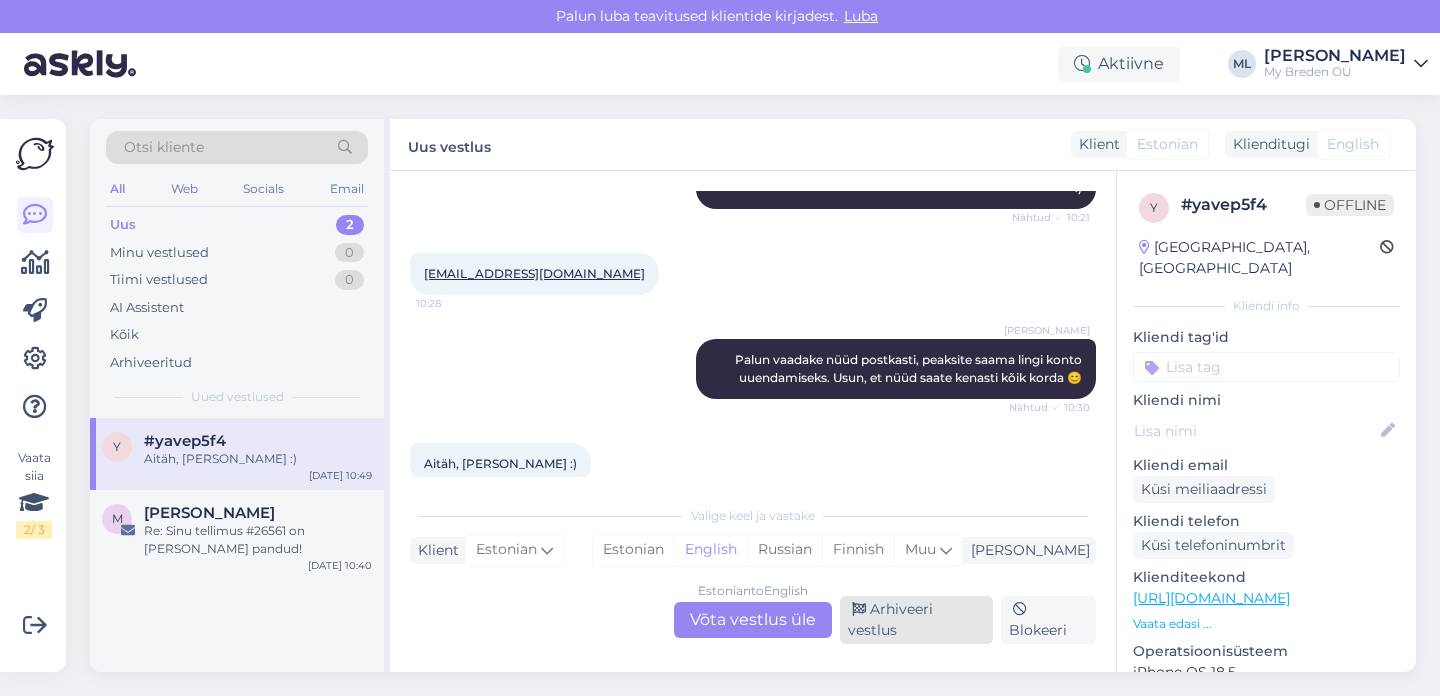 click on "Arhiveeri vestlus" at bounding box center (916, 620) 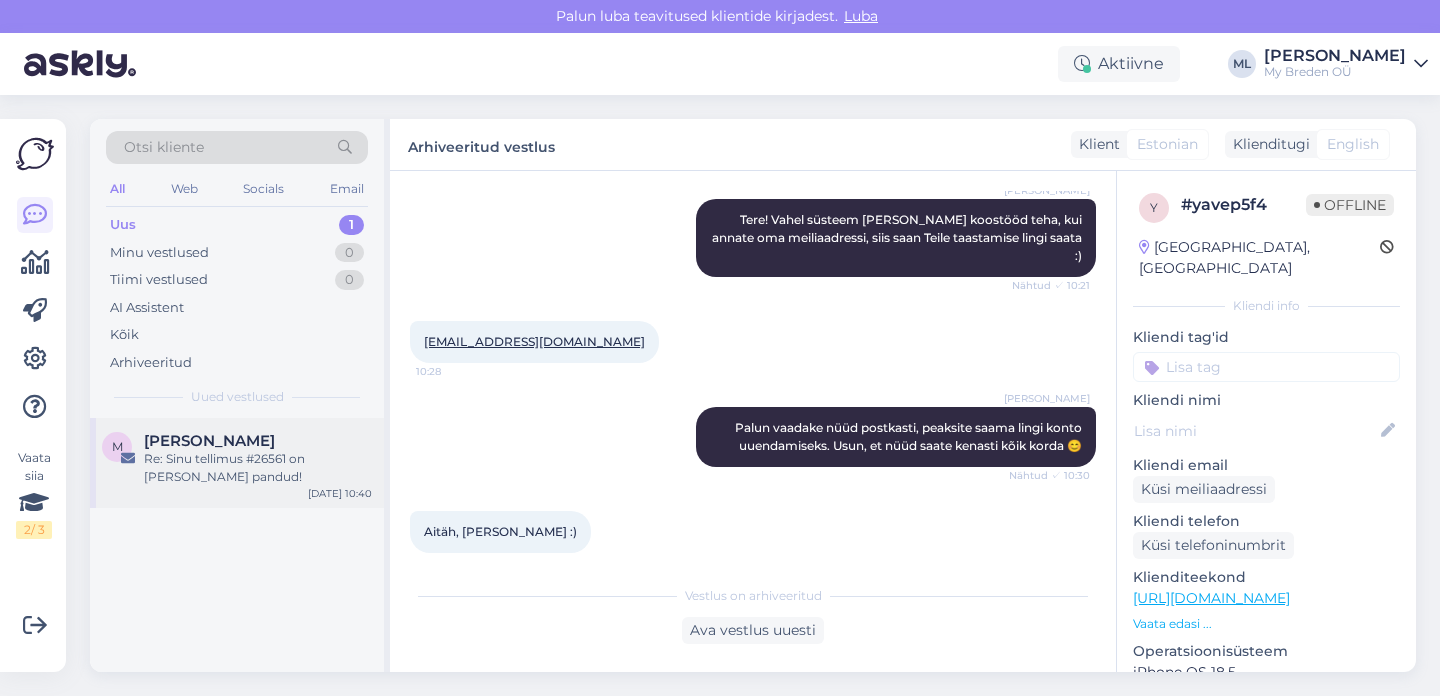 click on "[PERSON_NAME]" at bounding box center (258, 441) 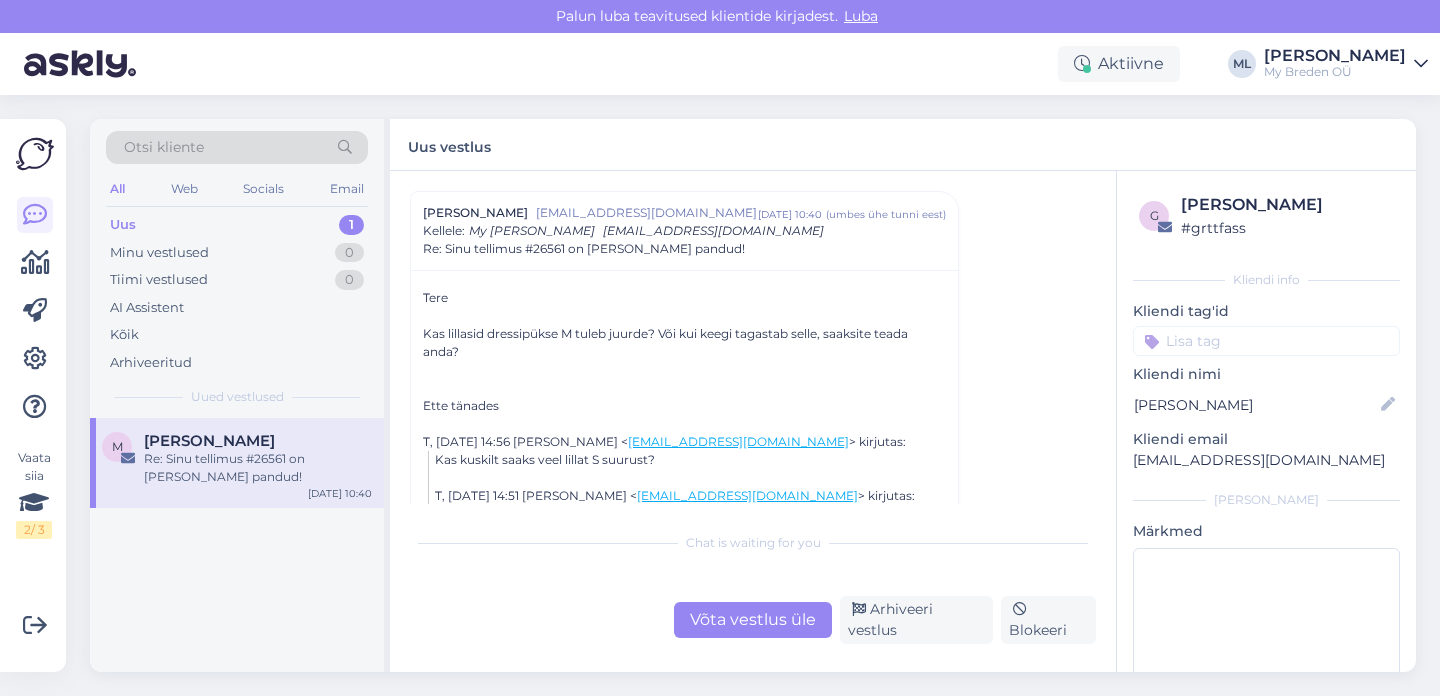 click on "Uus 1" at bounding box center [237, 225] 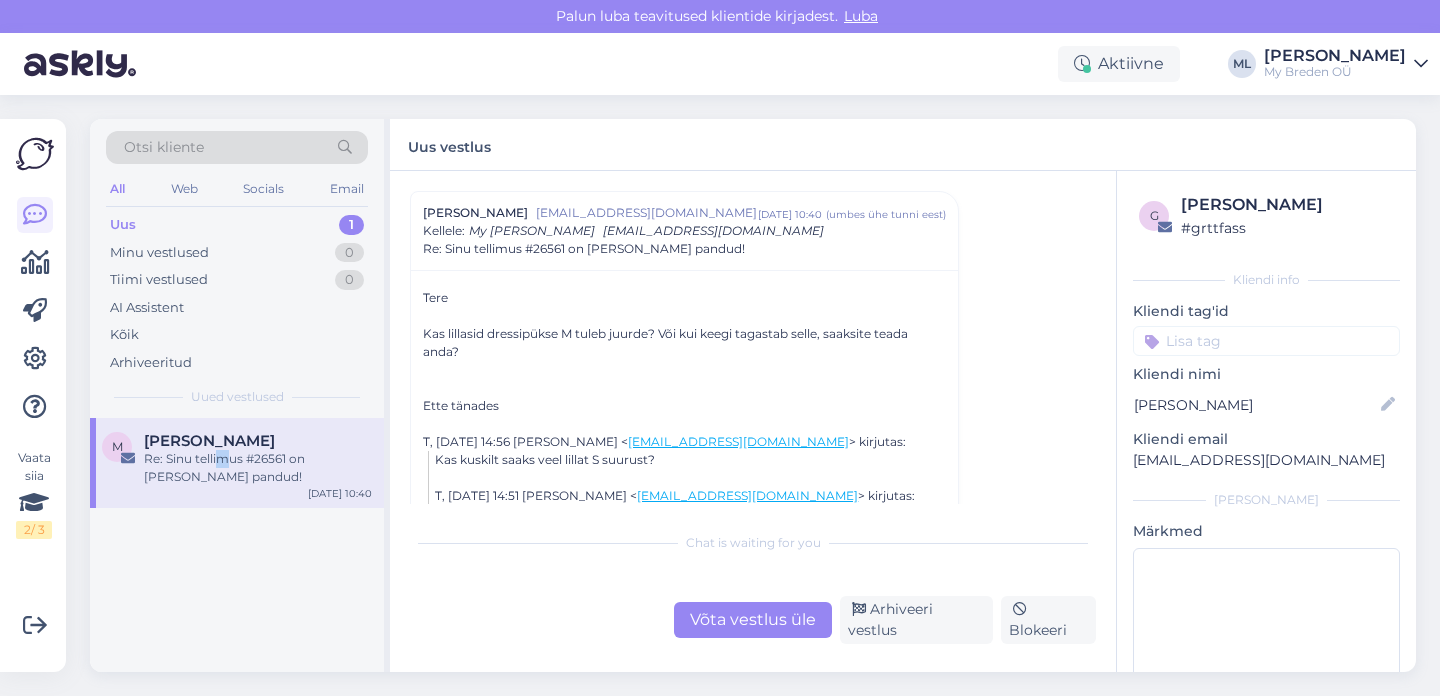 click on "Re: Sinu tellimus #26561 on [PERSON_NAME] pandud!" at bounding box center [258, 468] 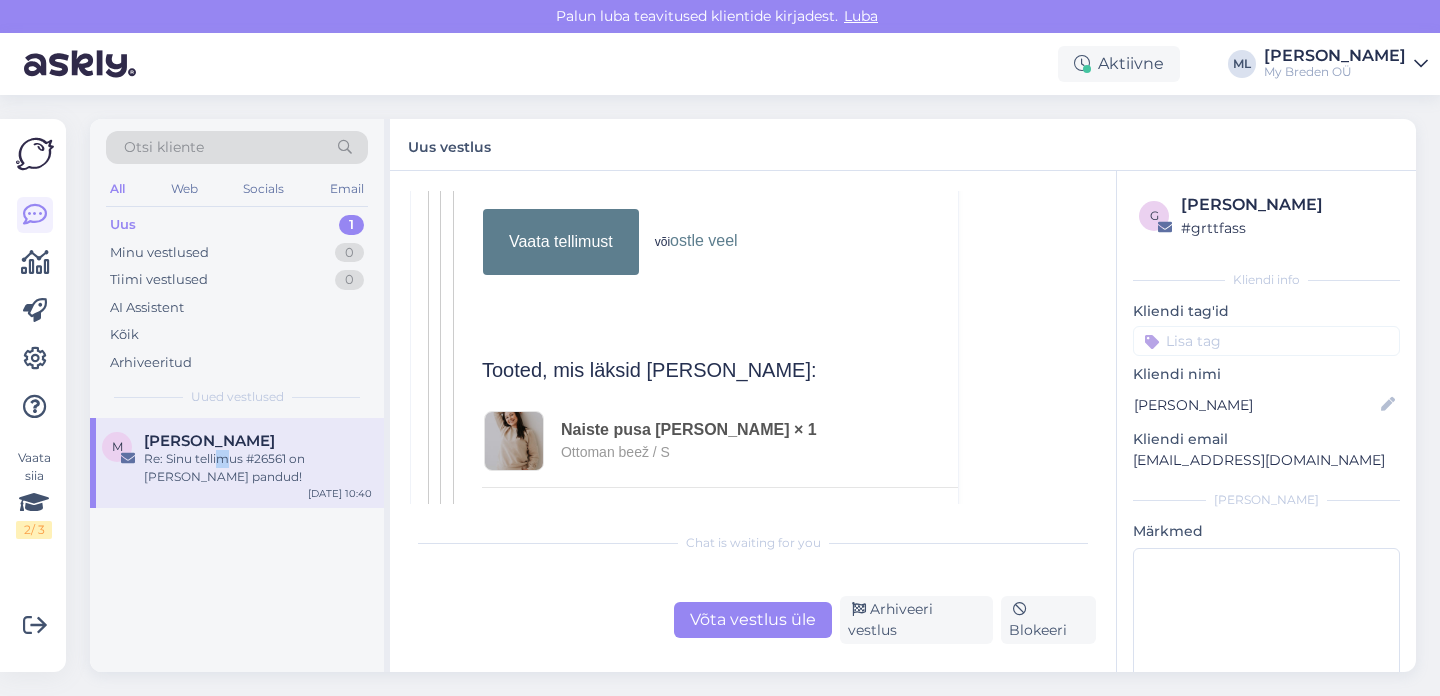 scroll, scrollTop: 1871, scrollLeft: 0, axis: vertical 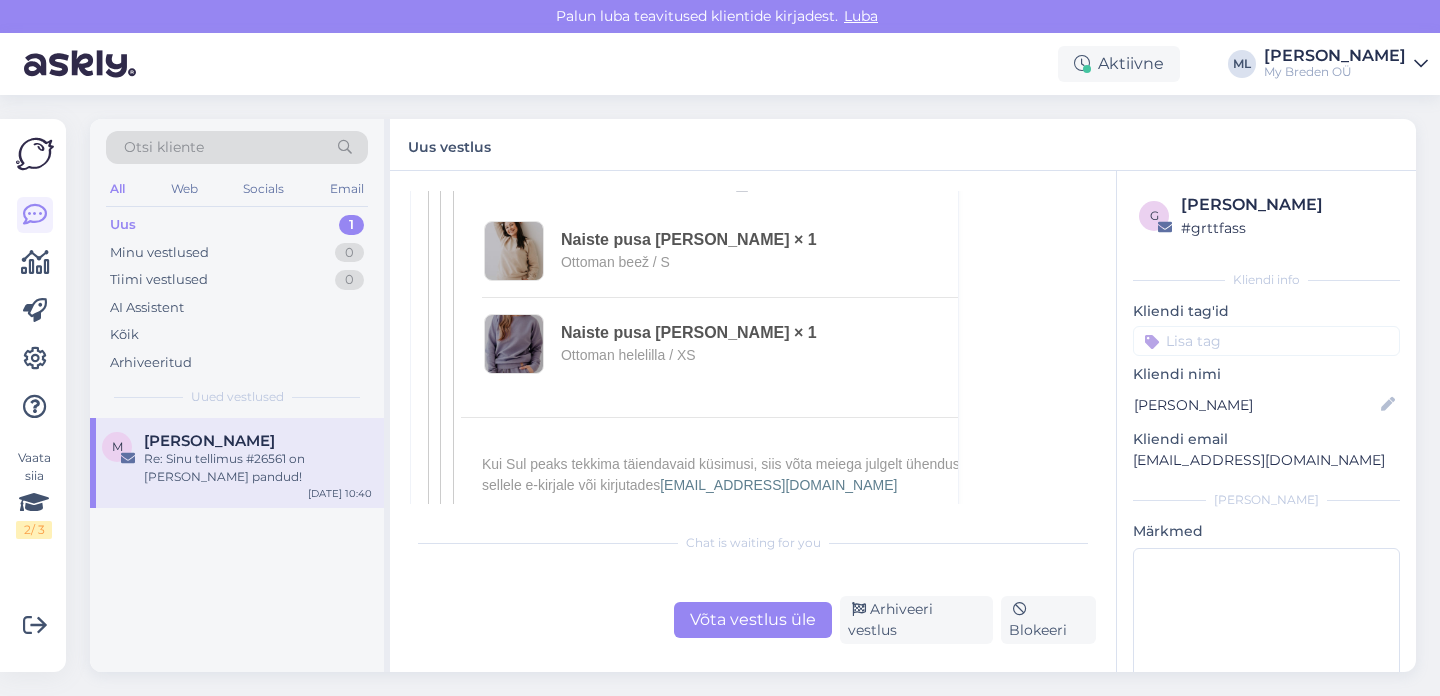 click on "[PERSON_NAME]" at bounding box center [209, 441] 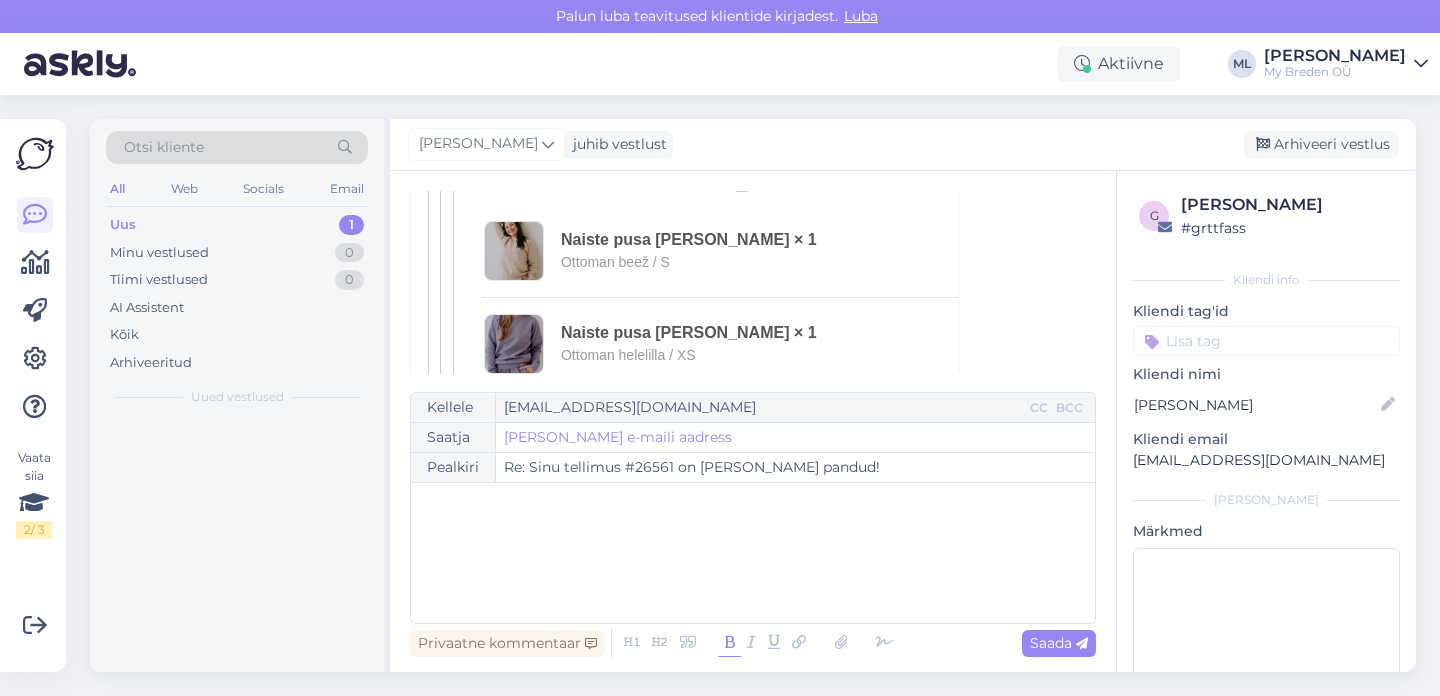 scroll, scrollTop: 742, scrollLeft: 0, axis: vertical 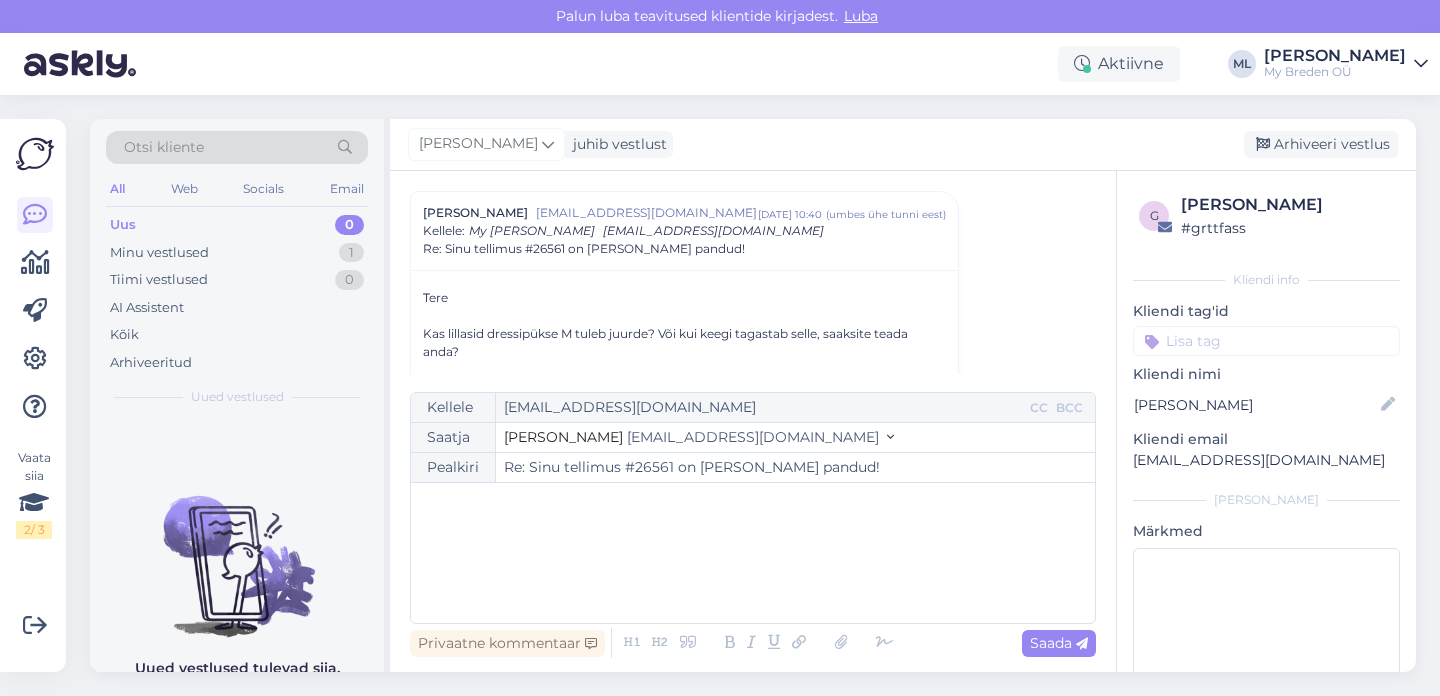 click on "[EMAIL_ADDRESS][DOMAIN_NAME]" at bounding box center (753, 437) 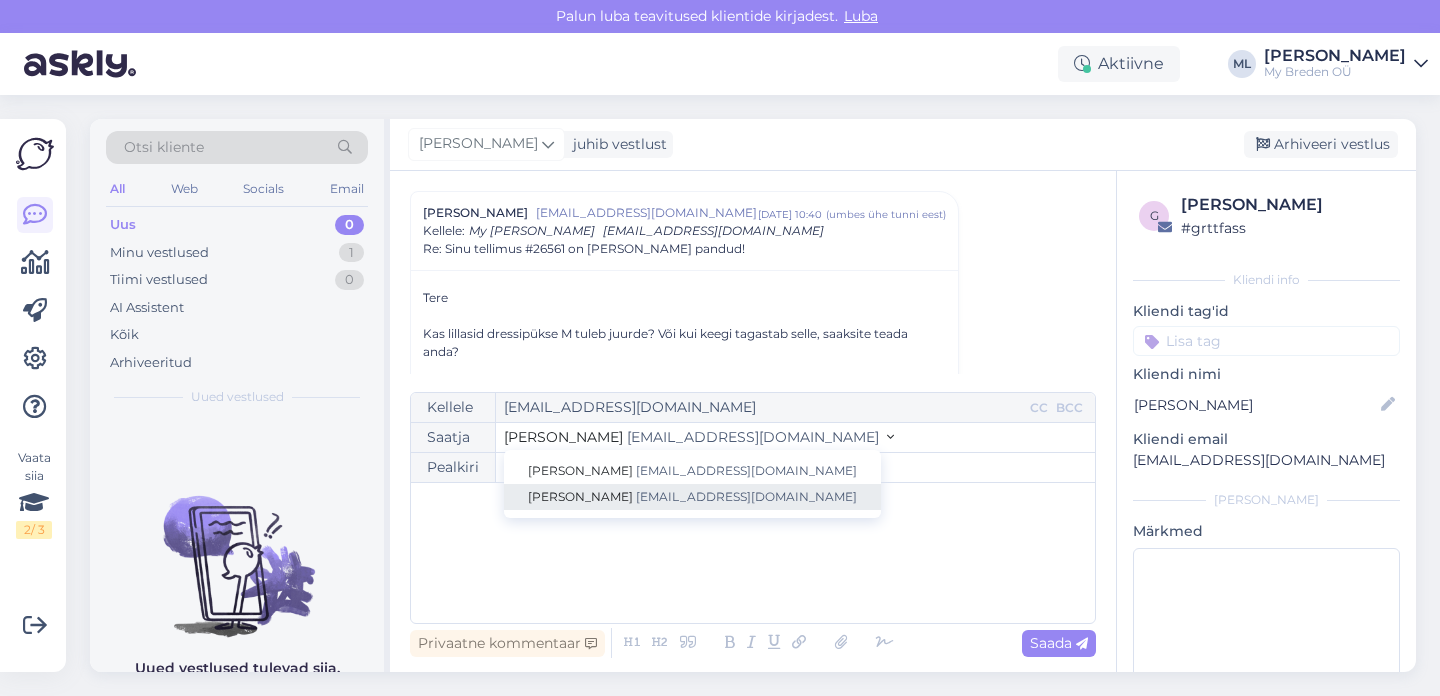 click on "[EMAIL_ADDRESS][DOMAIN_NAME]" at bounding box center (746, 496) 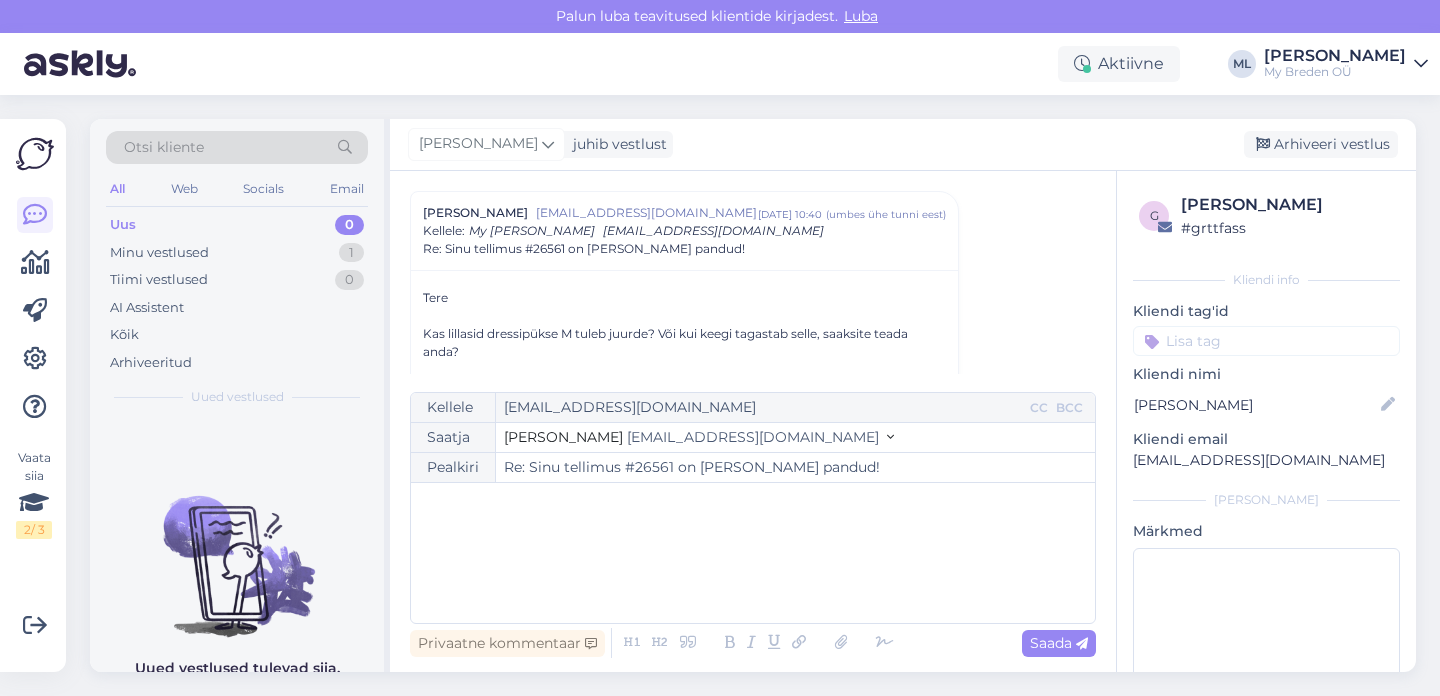 click on "﻿" at bounding box center [753, 553] 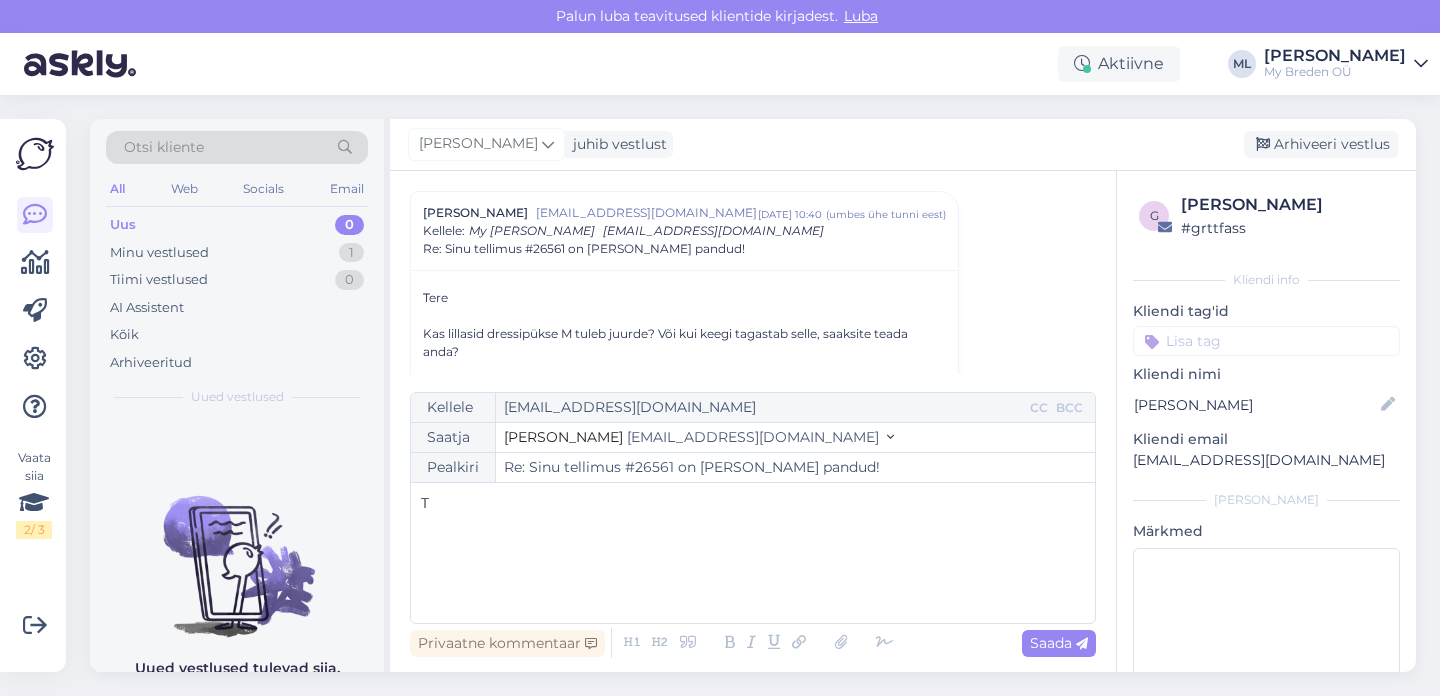 type 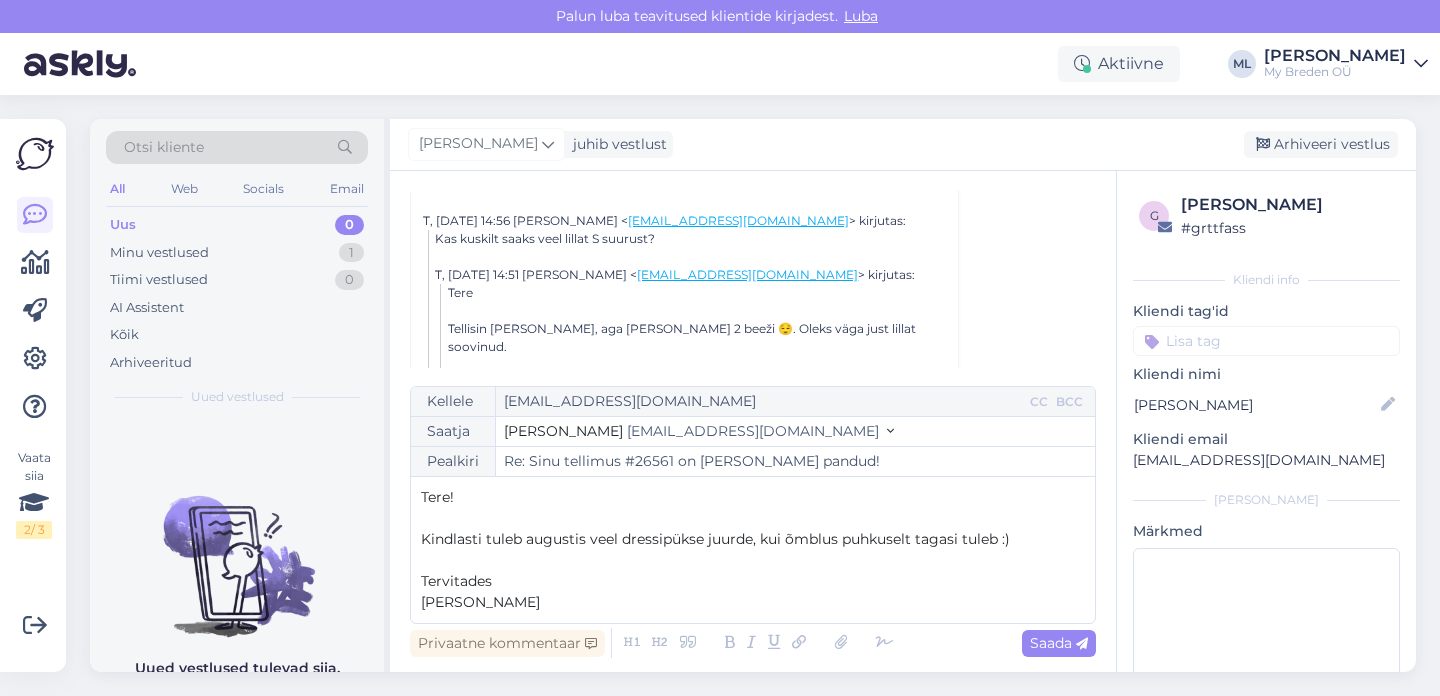 scroll, scrollTop: 972, scrollLeft: 0, axis: vertical 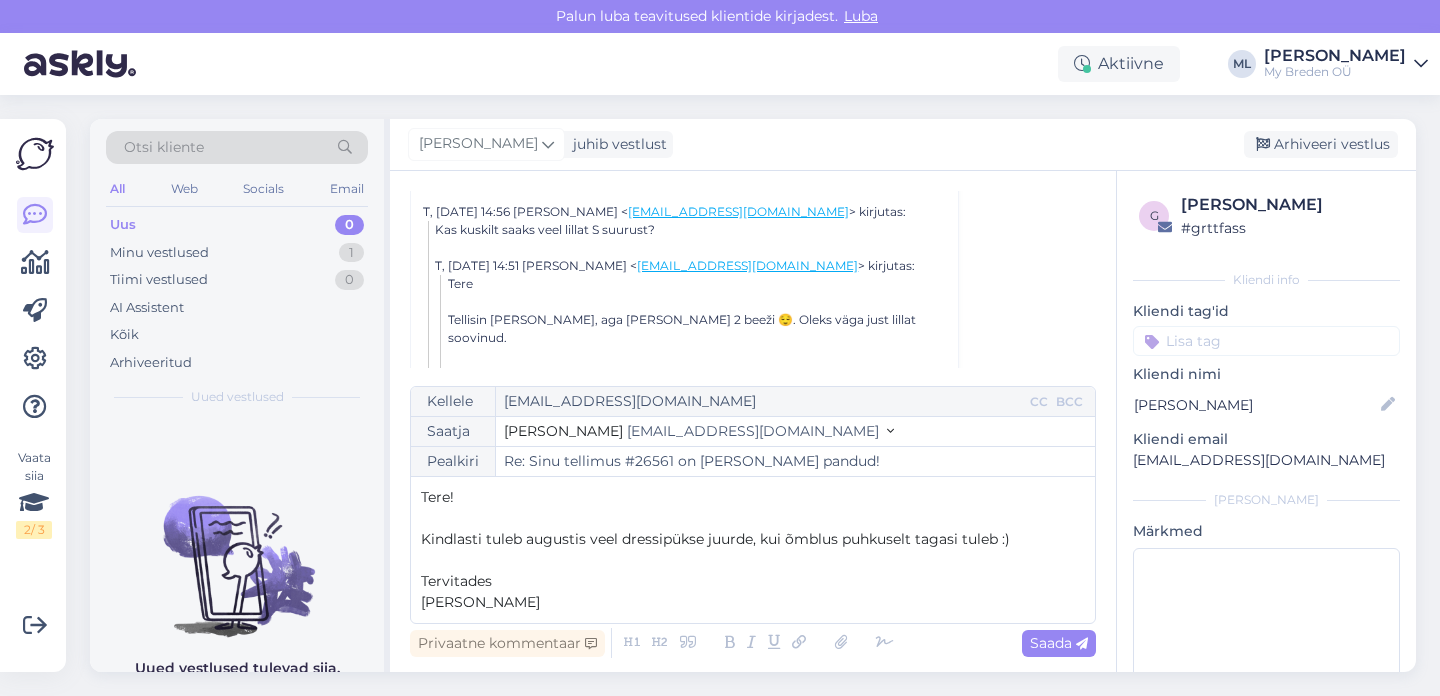 click on "Saada" at bounding box center (1059, 643) 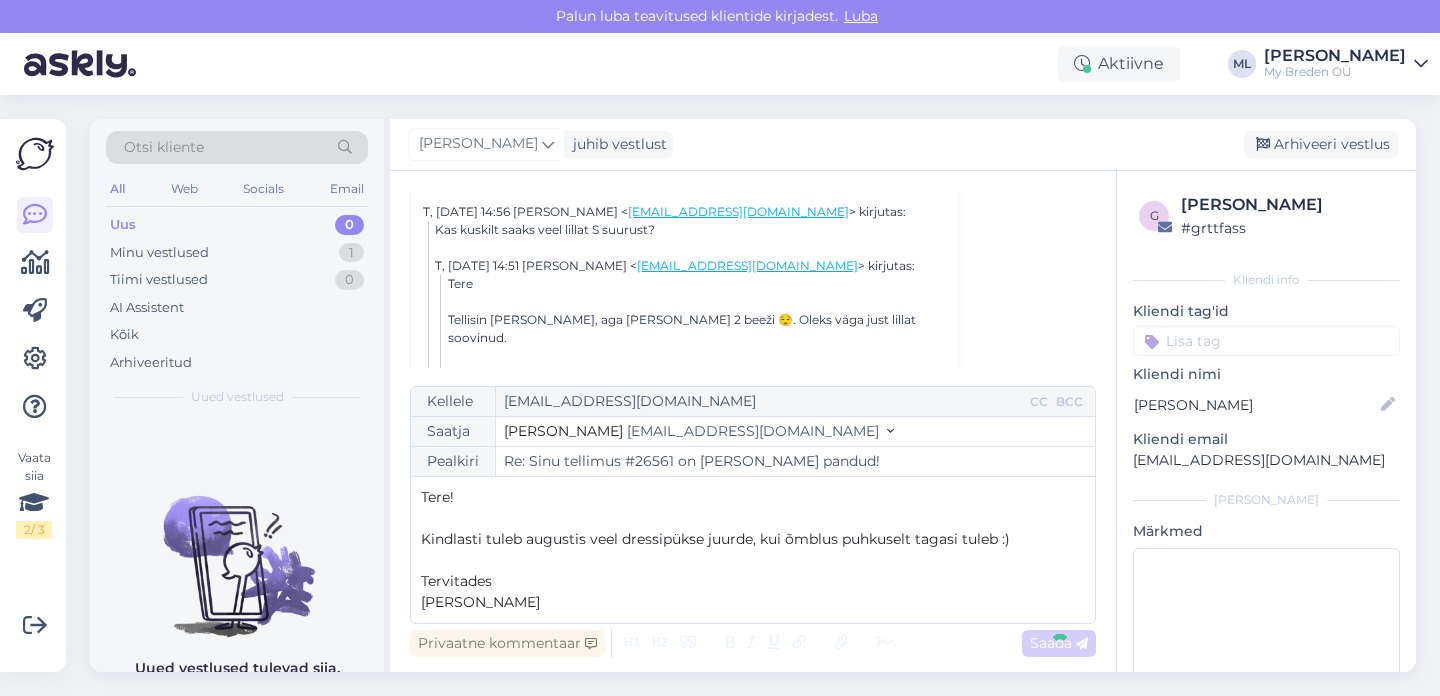 type on "Re: Re: Sinu tellimus #26561 on [PERSON_NAME] pandud!" 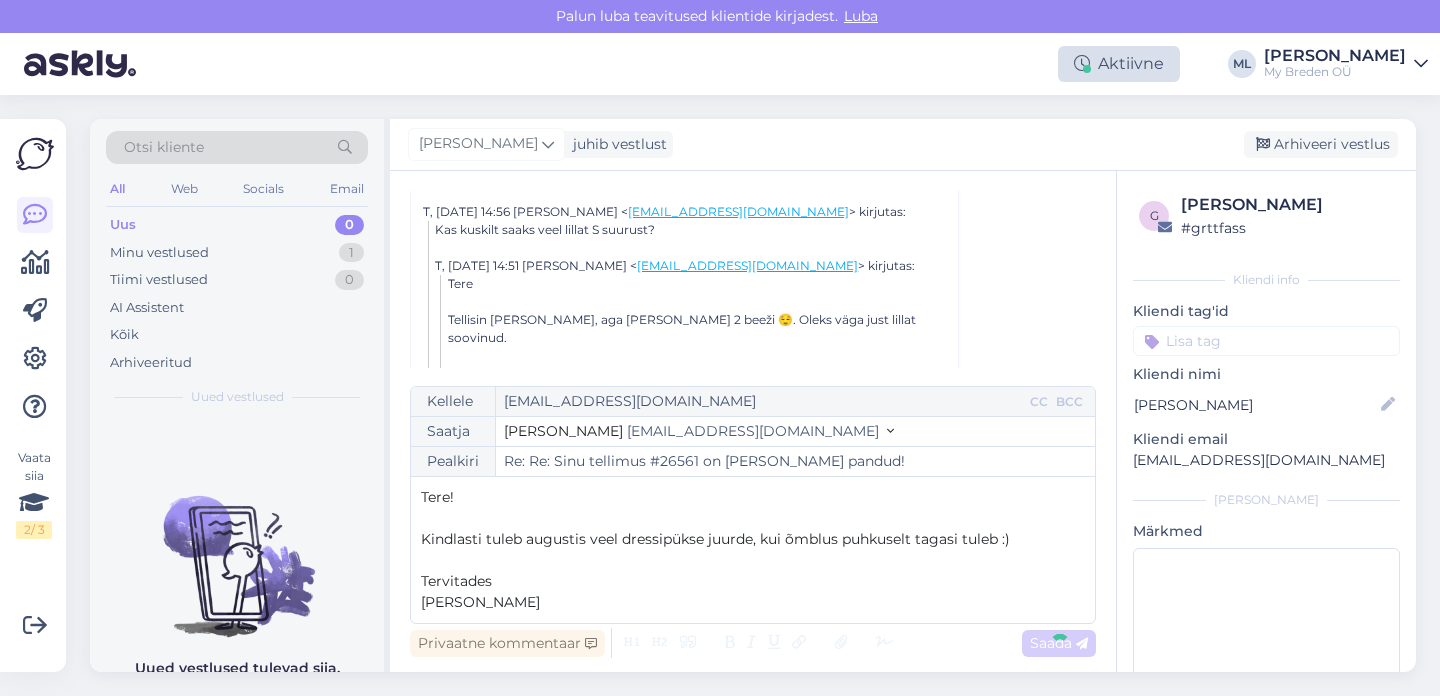 scroll, scrollTop: 2175, scrollLeft: 0, axis: vertical 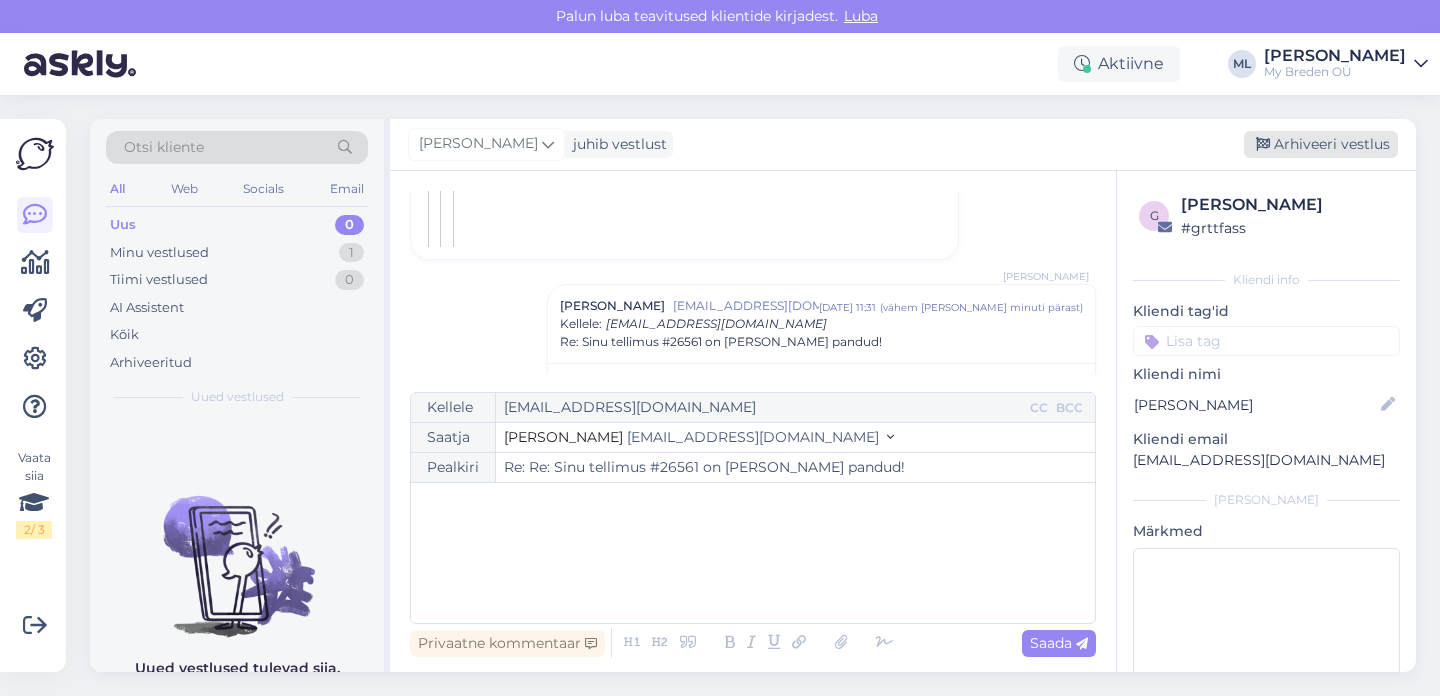 click on "Arhiveeri vestlus" at bounding box center (1321, 144) 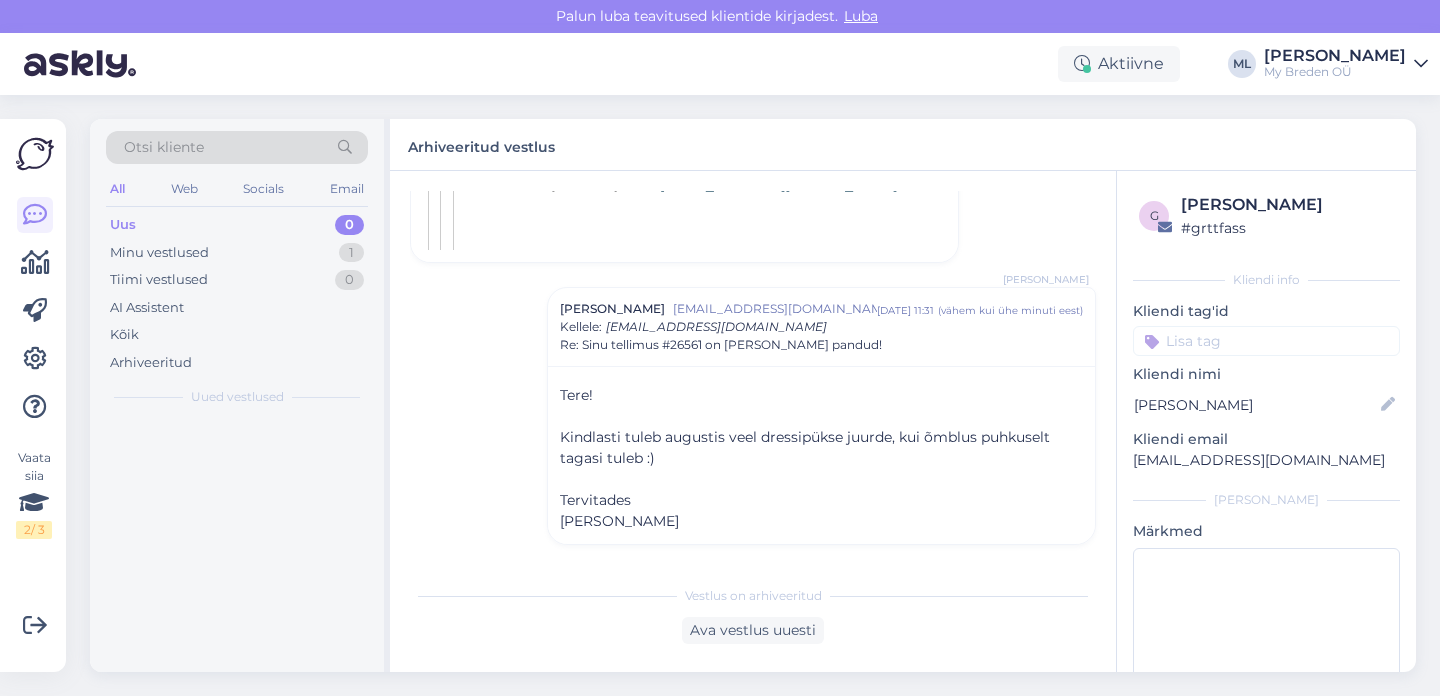 scroll, scrollTop: 2112, scrollLeft: 0, axis: vertical 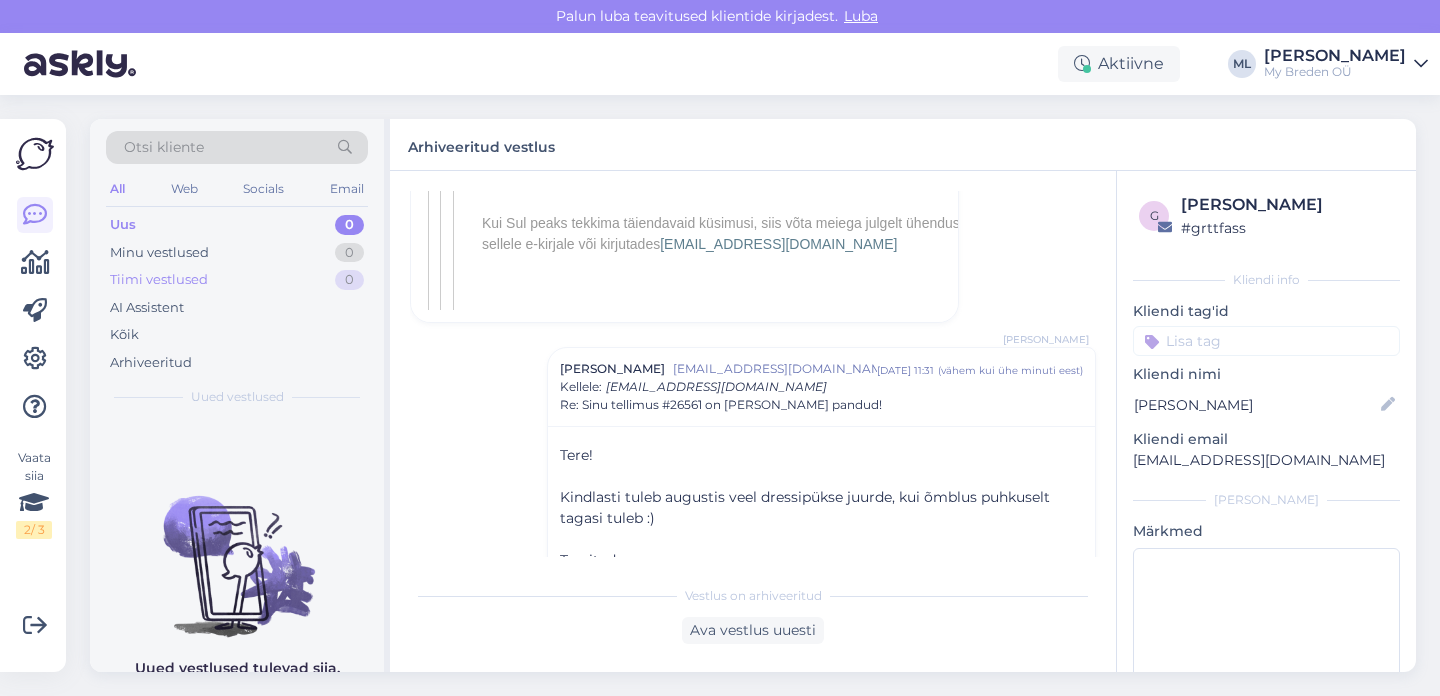 drag, startPoint x: 115, startPoint y: 224, endPoint x: 109, endPoint y: 272, distance: 48.373547 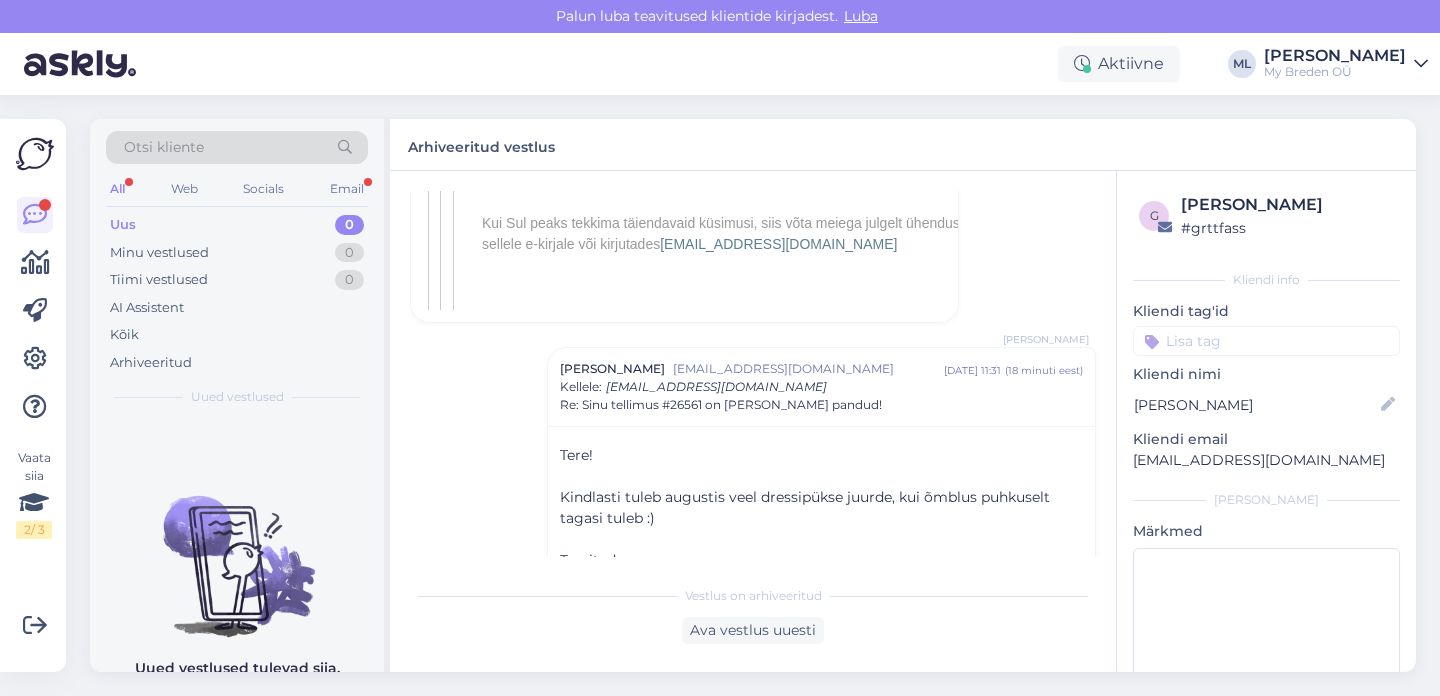 scroll, scrollTop: 2268, scrollLeft: 0, axis: vertical 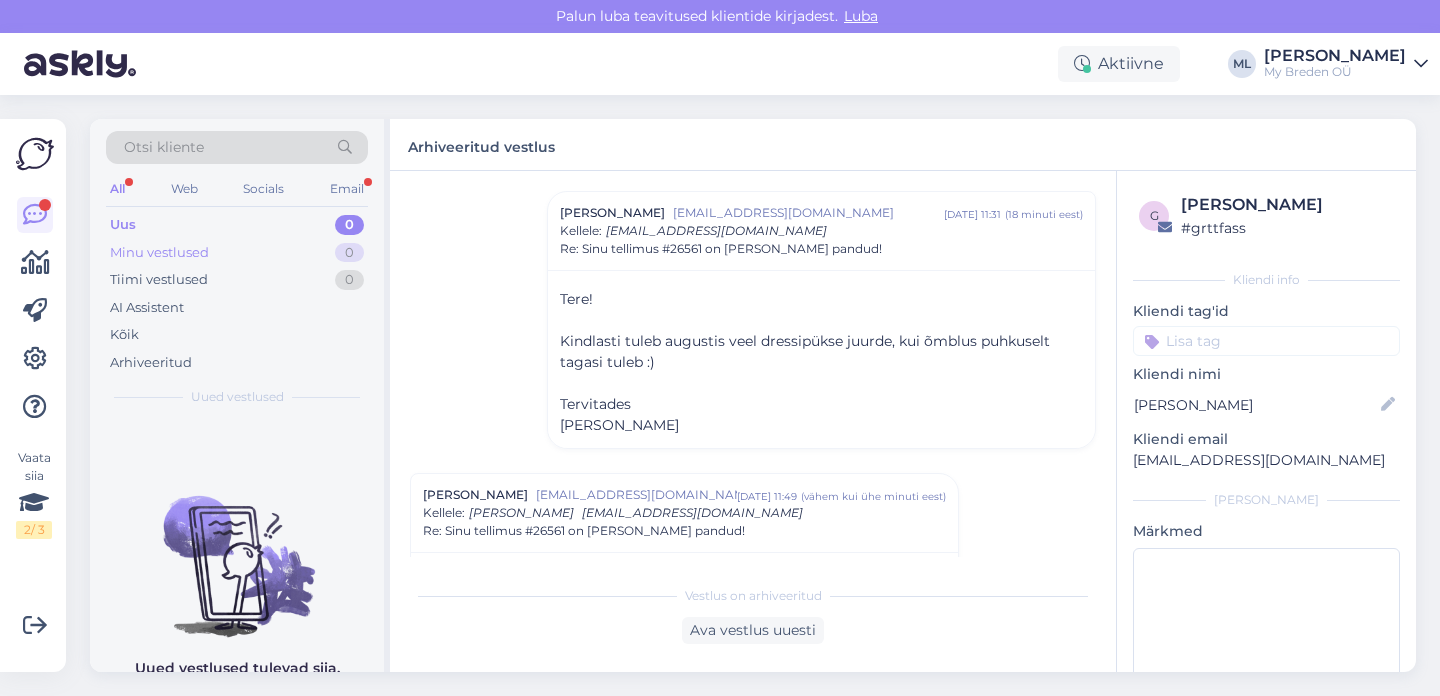 click on "Minu vestlused 0" at bounding box center (237, 253) 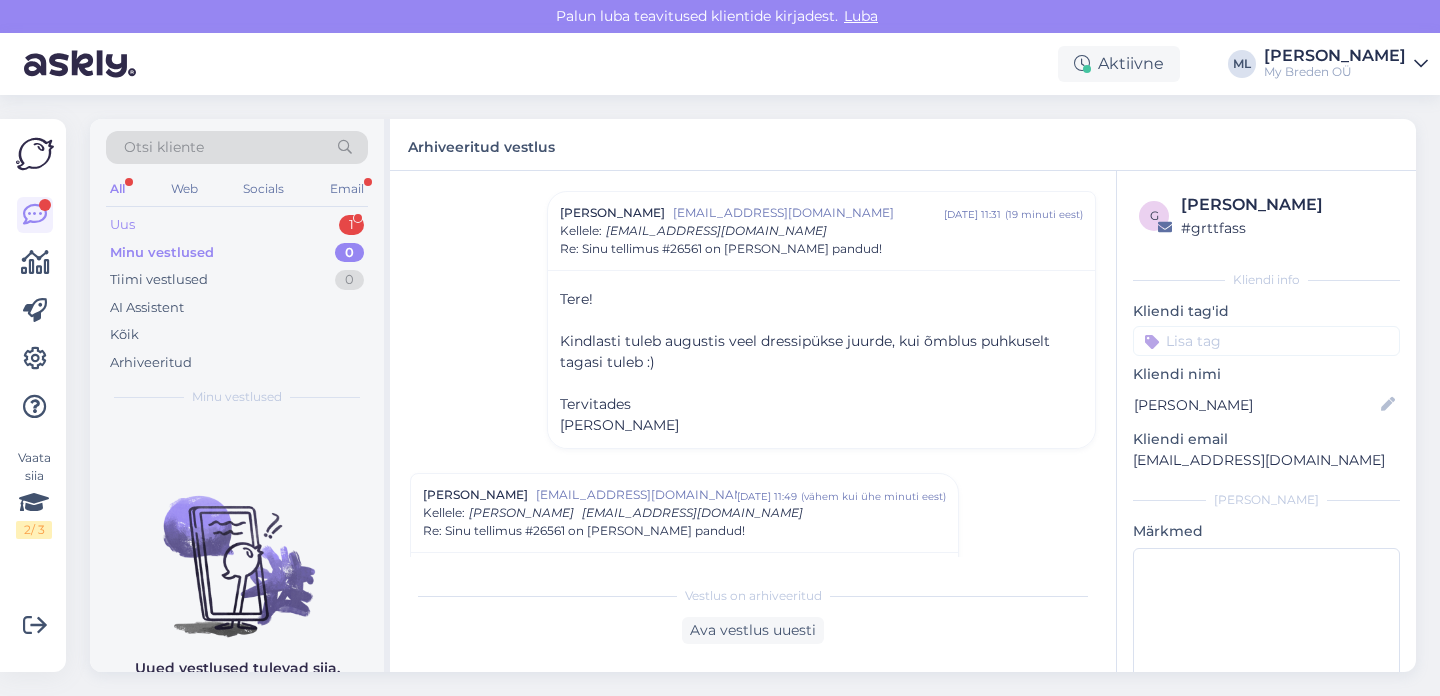 click on "Uus 1" at bounding box center (237, 225) 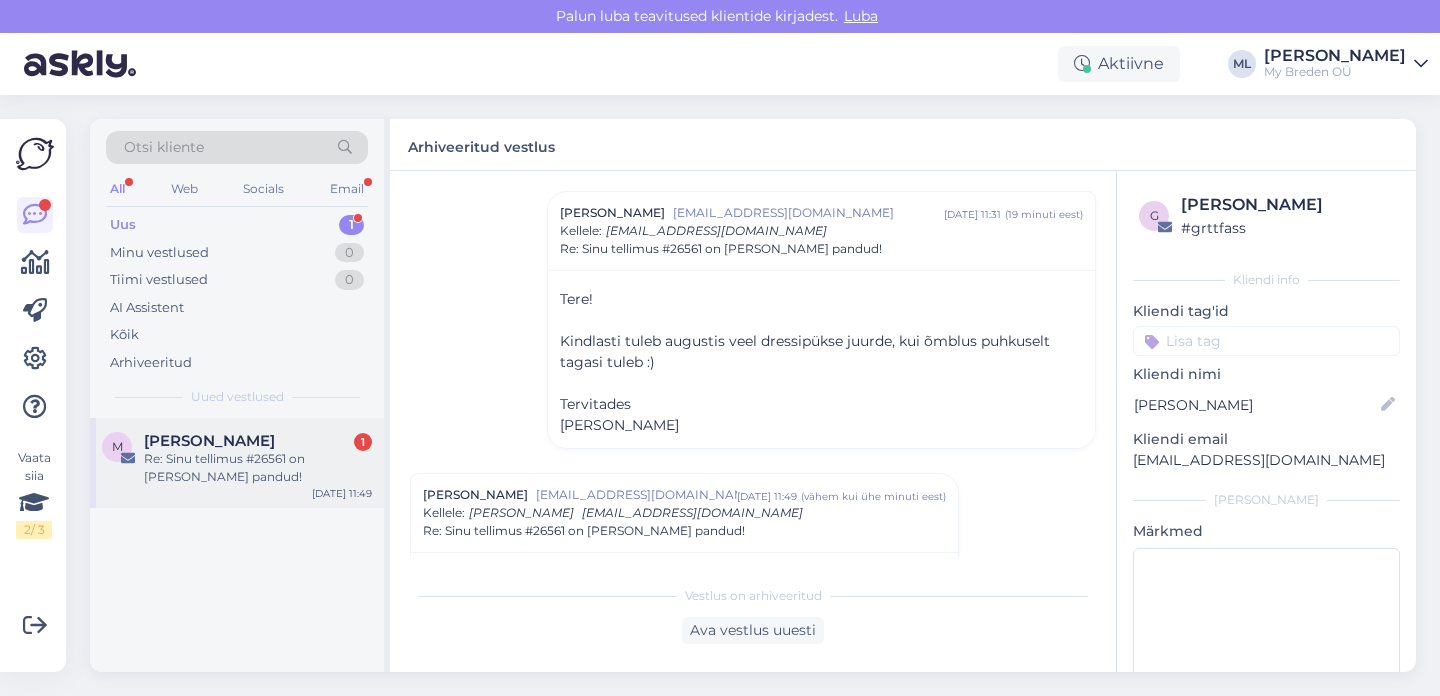 click on "Re: Sinu tellimus #26561 on [PERSON_NAME] pandud!" at bounding box center (258, 468) 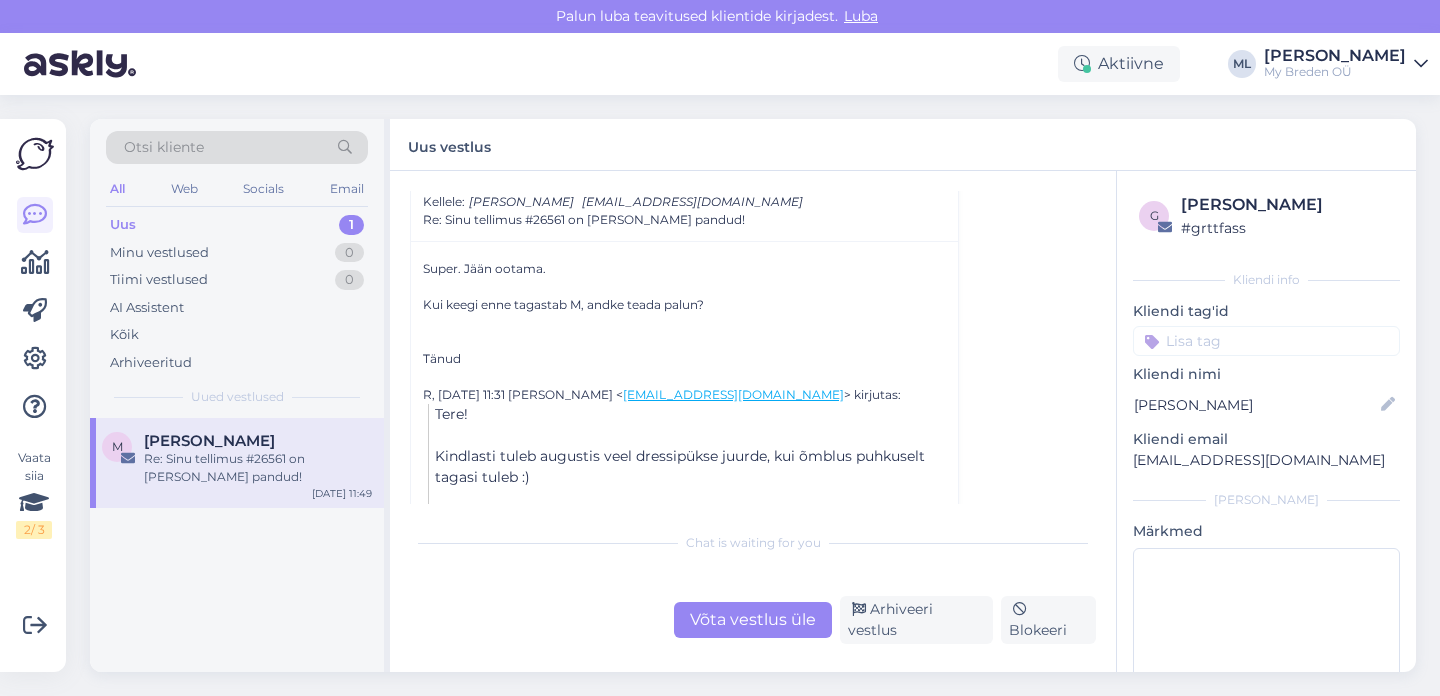 scroll, scrollTop: 1002, scrollLeft: 0, axis: vertical 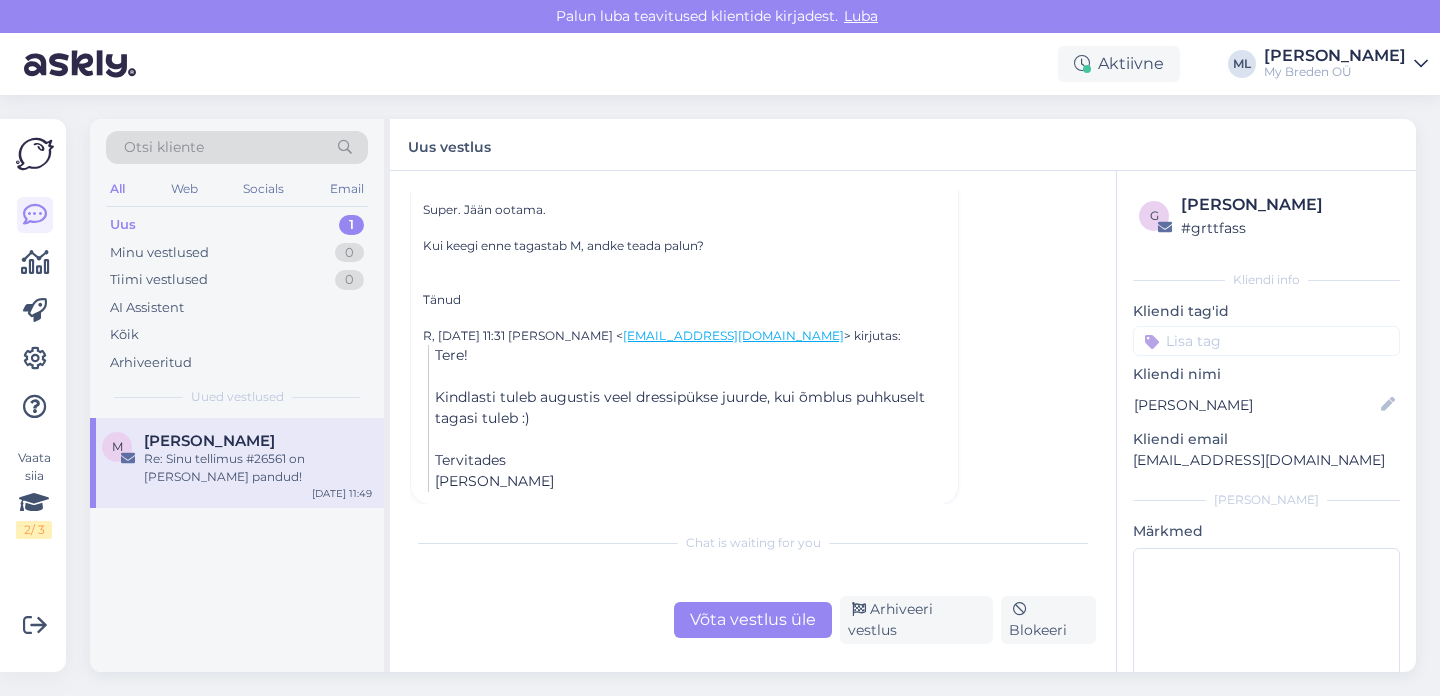 click on "Vestlus algas Maarika Otter [EMAIL_ADDRESS][DOMAIN_NAME] [DATE] 08:30 ( 5 kuu eest ) Re: Success! Your order #16392 is confirmed [PERSON_NAME] [EMAIL_ADDRESS][DOMAIN_NAME] [DATE] 10:30 ( 5 kuu eest ) Re: Success! Your order #16392 is confirmed [PERSON_NAME] [PERSON_NAME][EMAIL_ADDRESS][DOMAIN_NAME] [DATE] 06:41 ( 5 kuu eest ) Re: Aitäh, tellimuse eest! Maarika Otter [EMAIL_ADDRESS][DOMAIN_NAME] [DATE] 15:48 ( 3 kuu eest ) Re: [PERSON_NAME], tellimuse eest! Maarika Otter [EMAIL_ADDRESS][DOMAIN_NAME] [DATE] 14:51 ( 3 päeva eest ) Re: Sinu tellimus #26561 on [PERSON_NAME] pandud! Maarika Otter [EMAIL_ADDRESS][DOMAIN_NAME] [DATE] 14:57 ( 3 päeva eest ) Re: Sinu tellimus #26561 on [PERSON_NAME] pandud! [PERSON_NAME]-Liis  [PERSON_NAME]-Liis [EMAIL_ADDRESS][DOMAIN_NAME] [DATE] 15:44 ( 3 päeva eest ) Re: Sinu tellimus #26561 on [PERSON_NAME] pandud! Maarika Otter [EMAIL_ADDRESS][DOMAIN_NAME] [DATE] 15:46 ( 3 päeva eest ) Re: Sinu tellimus #26561 on [PERSON_NAME] pandud! Maarika Otter [EMAIL_ADDRESS][DOMAIN_NAME] [DATE] 10:40 ( umbes ühe tunni eest ) Re: Sinu tellimus #26561 on [PERSON_NAME] pandud! [PERSON_NAME]-Liis  [PERSON_NAME]-Liis [EMAIL_ADDRESS][DOMAIN_NAME] [DATE] 11:31 ( 19 minuti eest" at bounding box center (753, 421) 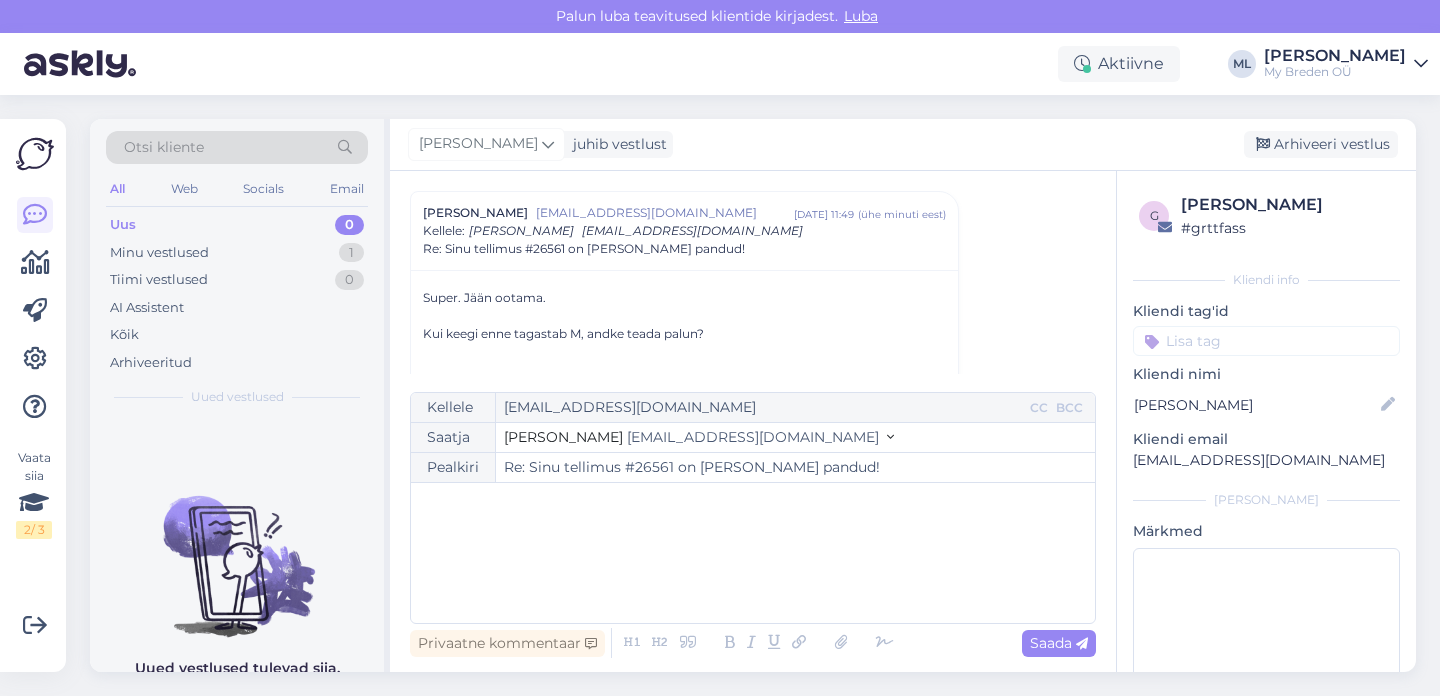 click on "[EMAIL_ADDRESS][DOMAIN_NAME]" at bounding box center [753, 437] 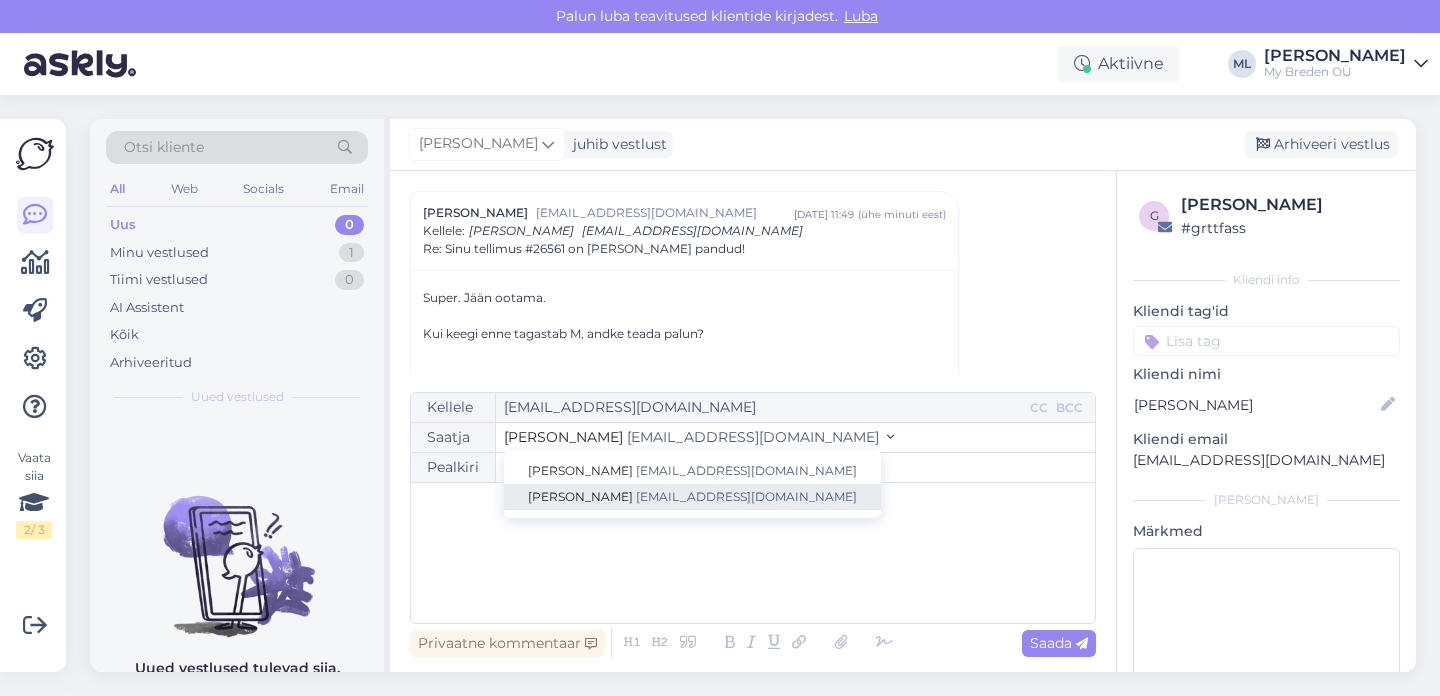 click on "[EMAIL_ADDRESS][DOMAIN_NAME]" at bounding box center [746, 496] 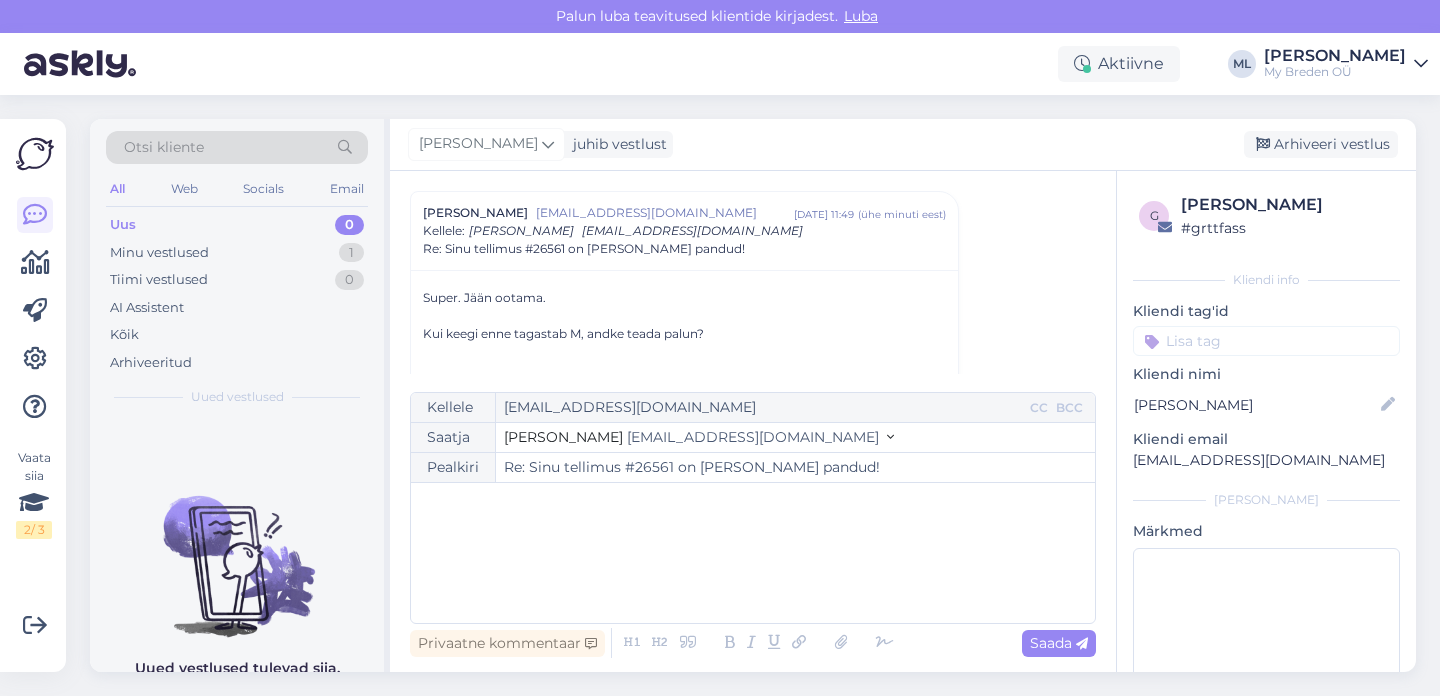click on "﻿" at bounding box center [753, 553] 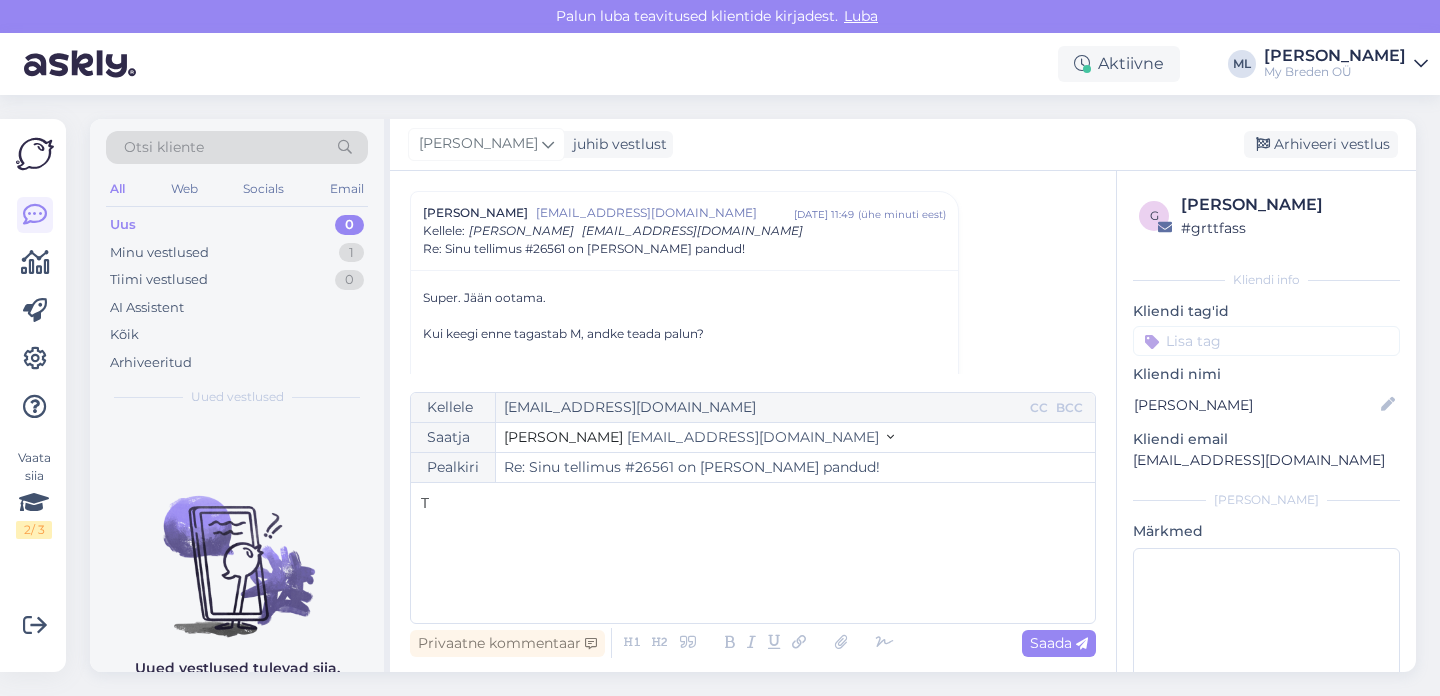 type 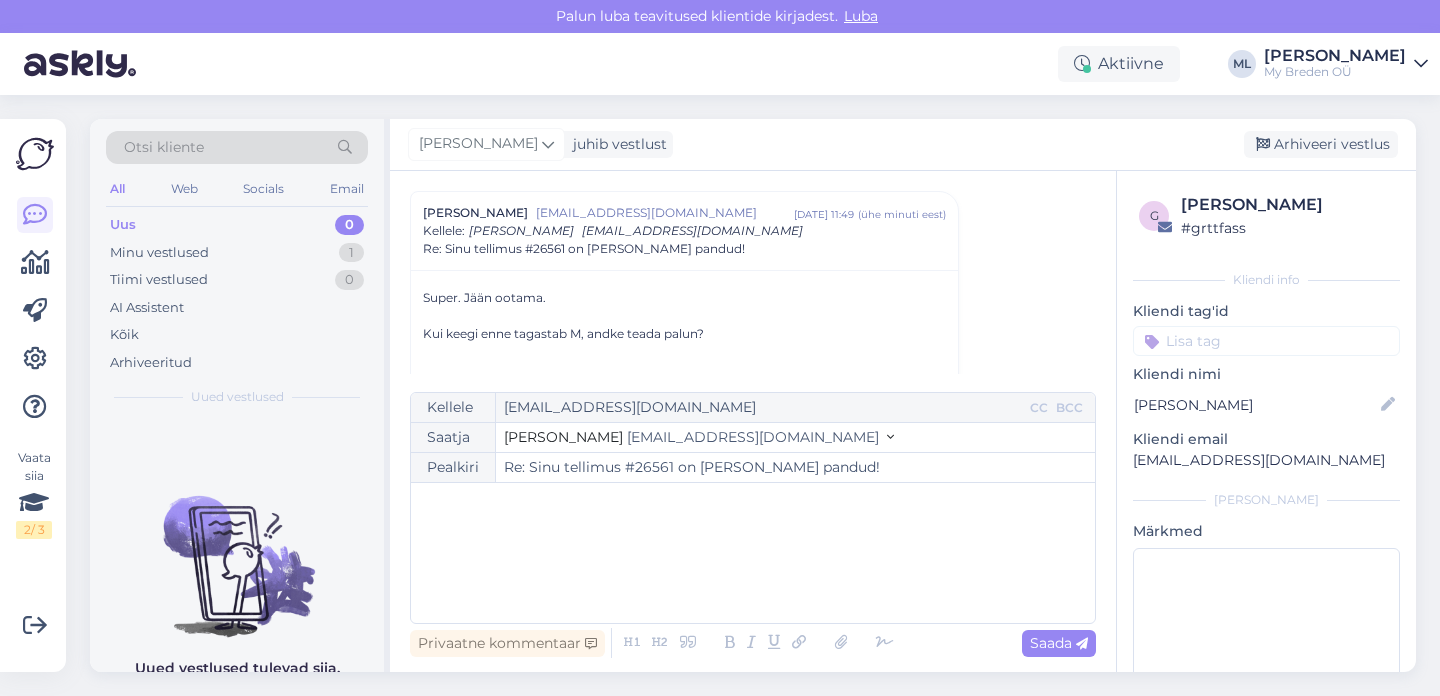 click on "Vestlus algas Maarika Otter [EMAIL_ADDRESS][DOMAIN_NAME] [DATE] 08:30 ( 5 kuu eest ) Re: Success! Your order #16392 is confirmed [PERSON_NAME] [EMAIL_ADDRESS][DOMAIN_NAME] [DATE] 10:30 ( 5 kuu eest ) Re: Success! Your order #16392 is confirmed [PERSON_NAME] [PERSON_NAME][EMAIL_ADDRESS][DOMAIN_NAME] [DATE] 06:41 ( 5 kuu eest ) Re: Aitäh, tellimuse eest! Maarika Otter [EMAIL_ADDRESS][DOMAIN_NAME] [DATE] 15:48 ( 3 kuu eest ) Re: [PERSON_NAME], tellimuse eest! Maarika Otter [EMAIL_ADDRESS][DOMAIN_NAME] [DATE] 14:51 ( 3 päeva eest ) Re: Sinu tellimus #26561 on [PERSON_NAME] pandud! Maarika Otter [EMAIL_ADDRESS][DOMAIN_NAME] [DATE] 14:57 ( 3 päeva eest ) Re: Sinu tellimus #26561 on [PERSON_NAME] pandud! [PERSON_NAME]-Liis  [PERSON_NAME]-Liis [EMAIL_ADDRESS][DOMAIN_NAME] [DATE] 15:44 ( 3 päeva eest ) Re: Sinu tellimus #26561 on [PERSON_NAME] pandud! Maarika Otter [EMAIL_ADDRESS][DOMAIN_NAME] [DATE] 15:46 ( 3 päeva eest ) Re: Sinu tellimus #26561 on [PERSON_NAME] pandud! Maarika Otter [EMAIL_ADDRESS][DOMAIN_NAME] [DATE] 10:40 ( umbes ühe tunni eest ) Re: Sinu tellimus #26561 on [PERSON_NAME] pandud! [PERSON_NAME]-Liis  [PERSON_NAME]-Liis [EMAIL_ADDRESS][DOMAIN_NAME] [DATE] 11:31 ( 19 minuti eest" at bounding box center (762, 282) 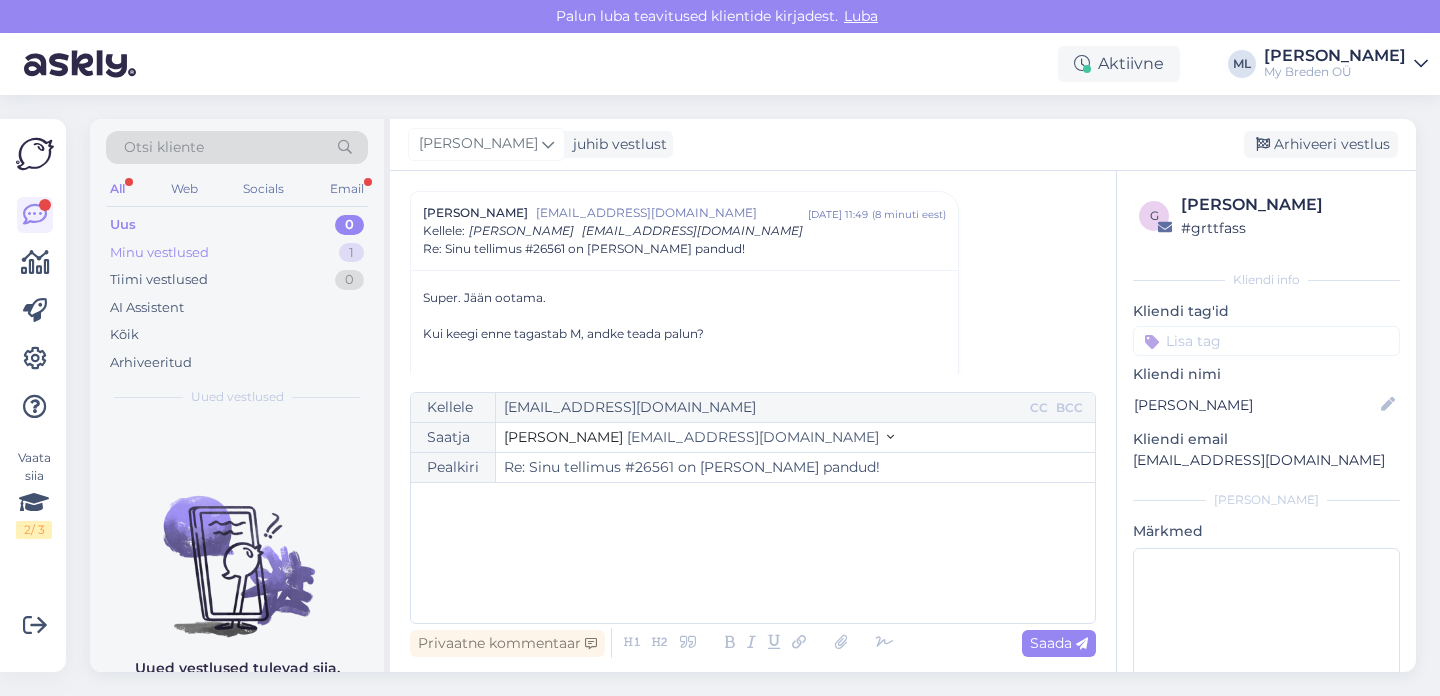 click on "Minu vestlused 1" at bounding box center (237, 253) 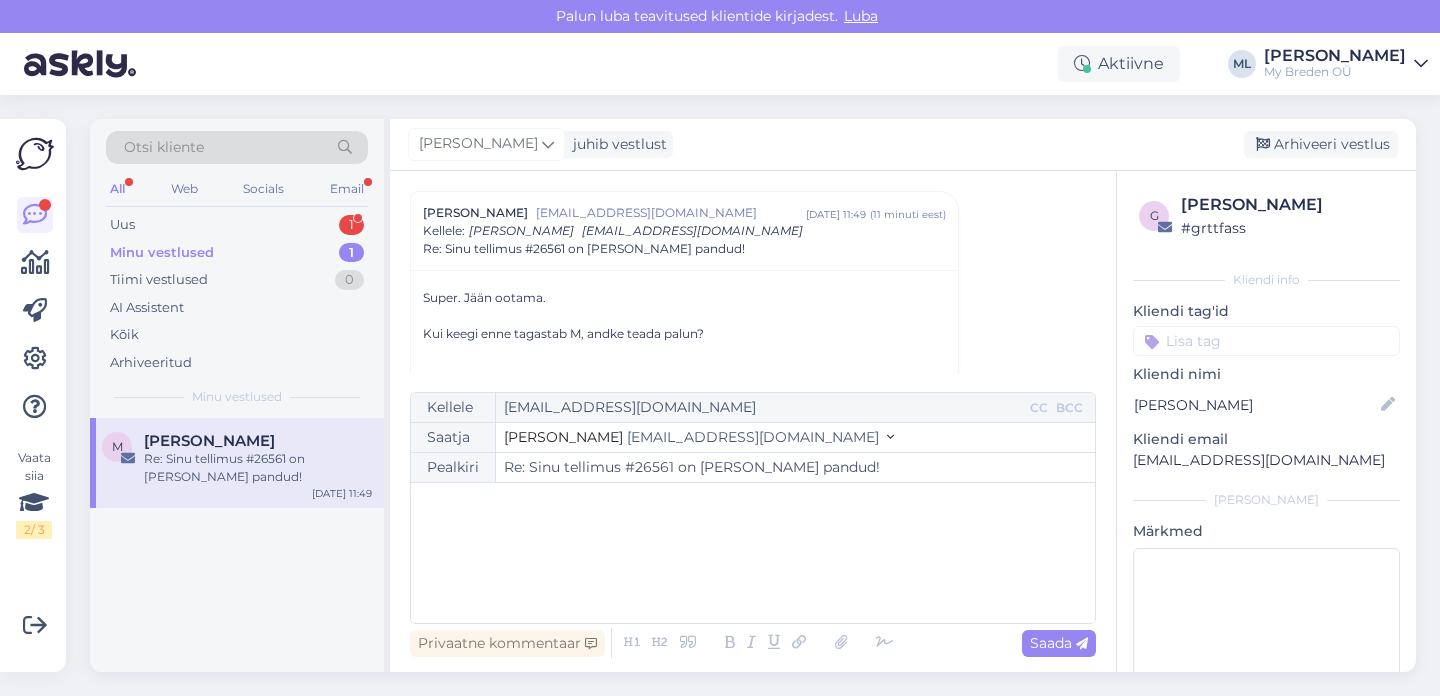 click on "Re: Sinu tellimus #26561 on [PERSON_NAME] pandud!" at bounding box center (258, 468) 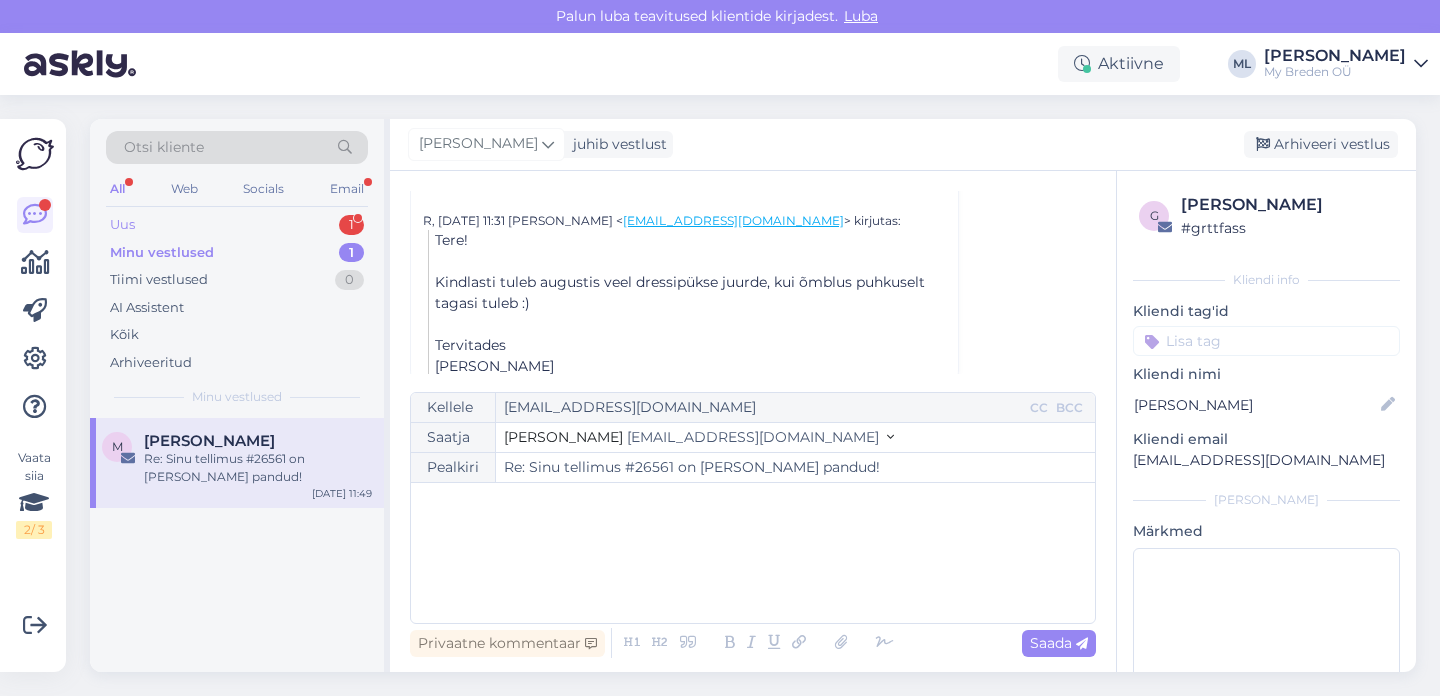 scroll, scrollTop: 1103, scrollLeft: 0, axis: vertical 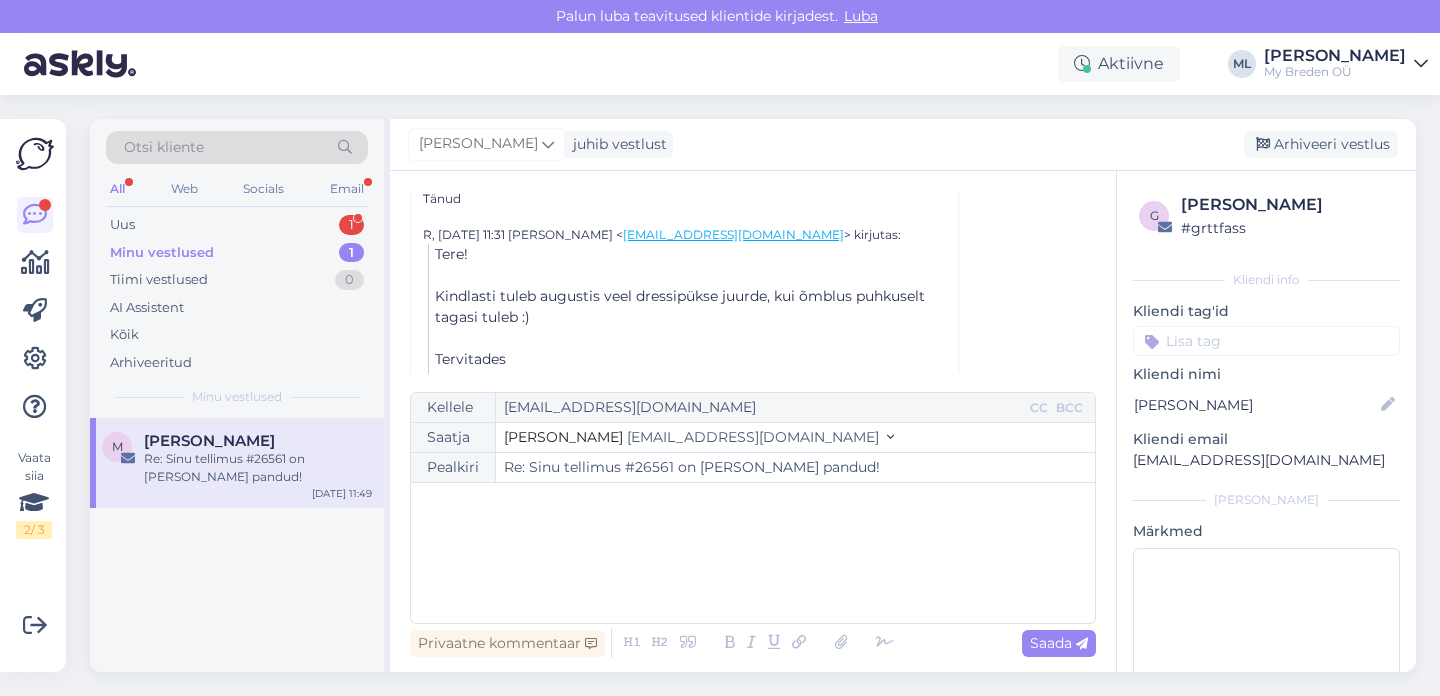 click on "Minu vestlused 1" at bounding box center (237, 253) 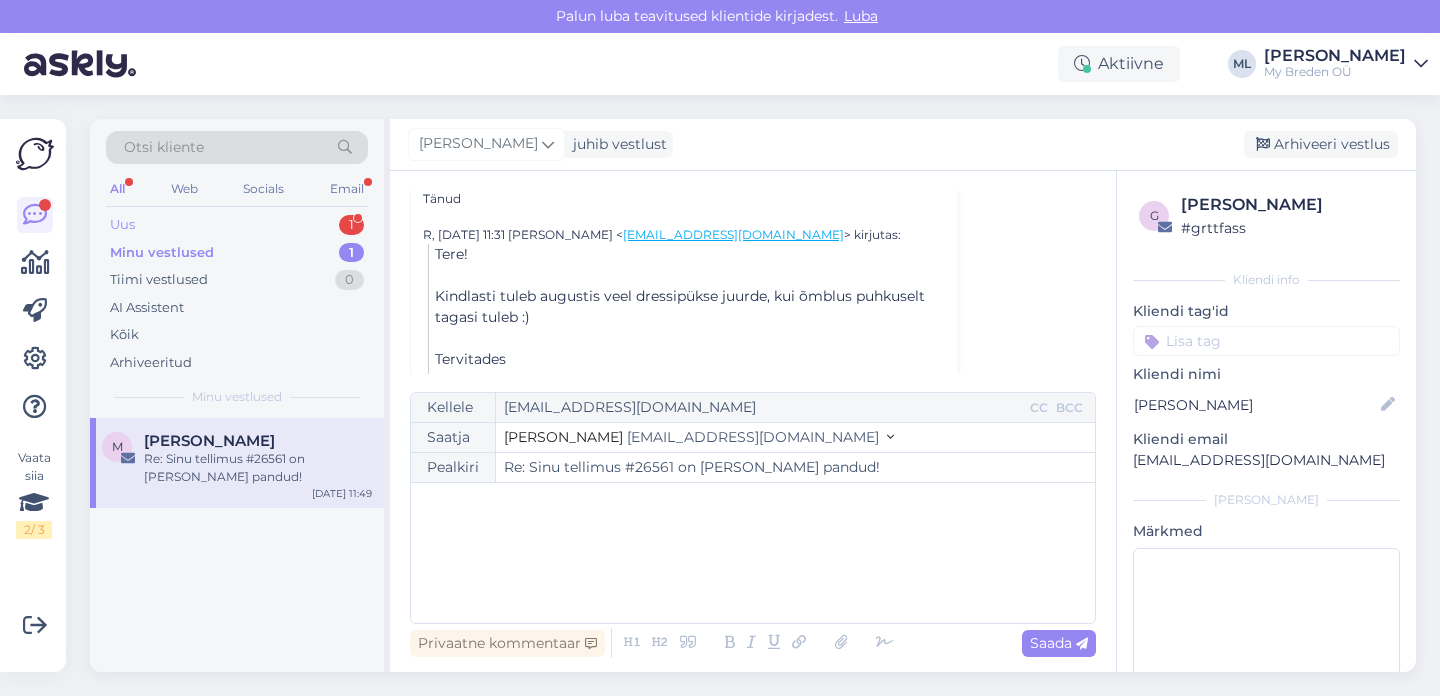 click on "Uus 1" at bounding box center [237, 225] 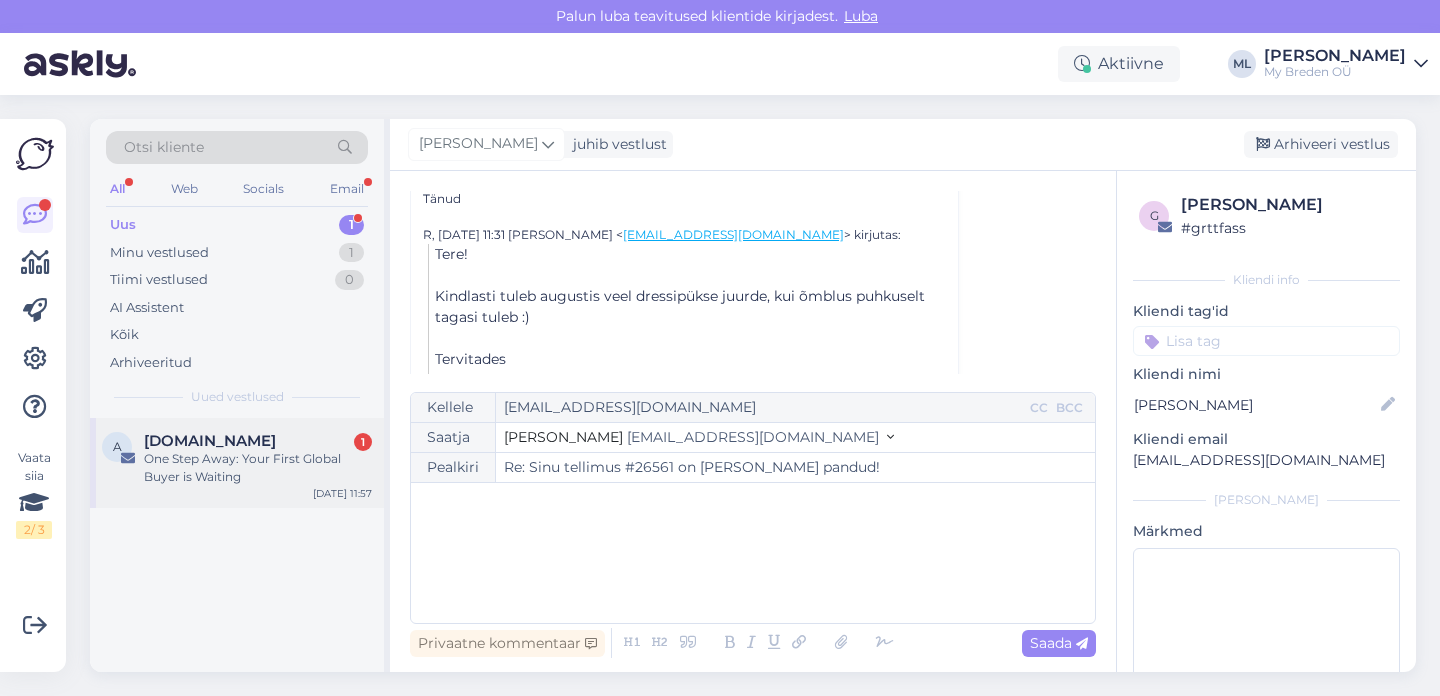 click on "One Step Away: Your First Global Buyer is Waiting" at bounding box center (258, 468) 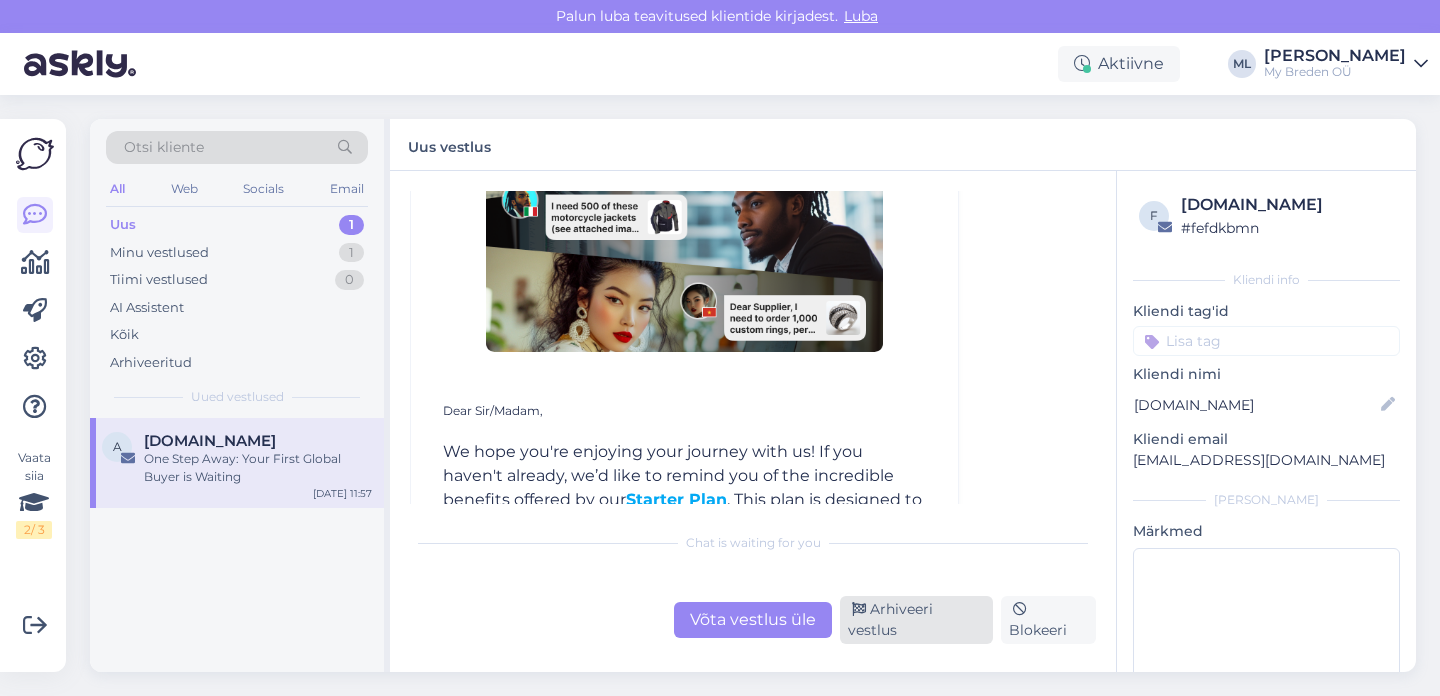 click on "Arhiveeri vestlus" at bounding box center [916, 620] 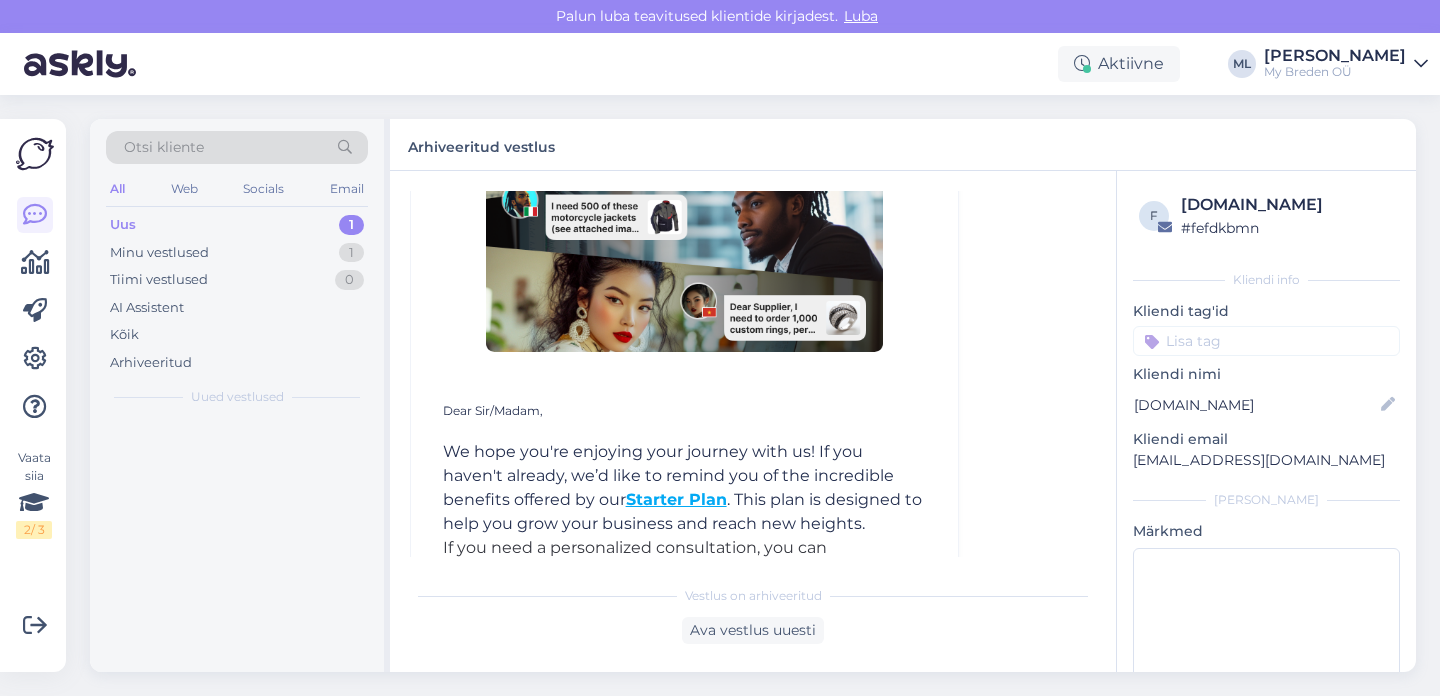 scroll, scrollTop: 914, scrollLeft: 0, axis: vertical 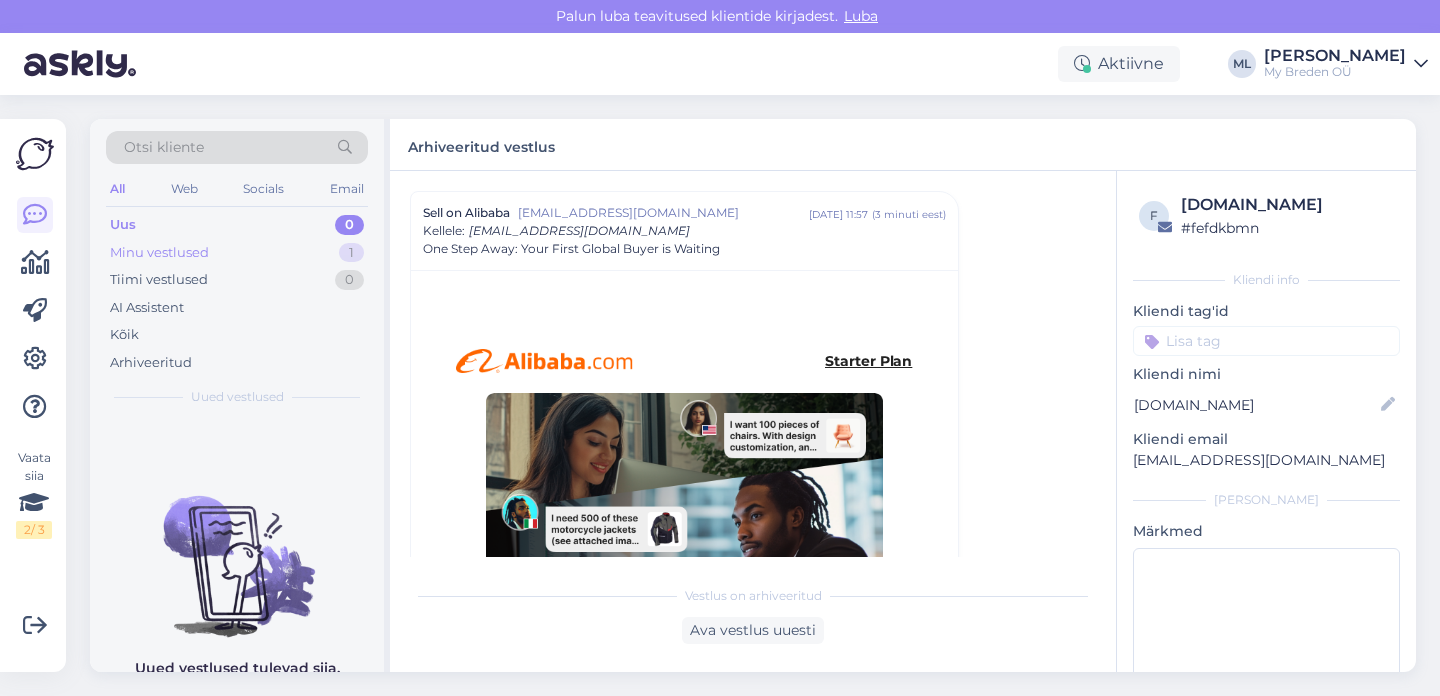 click on "Minu vestlused" at bounding box center (159, 253) 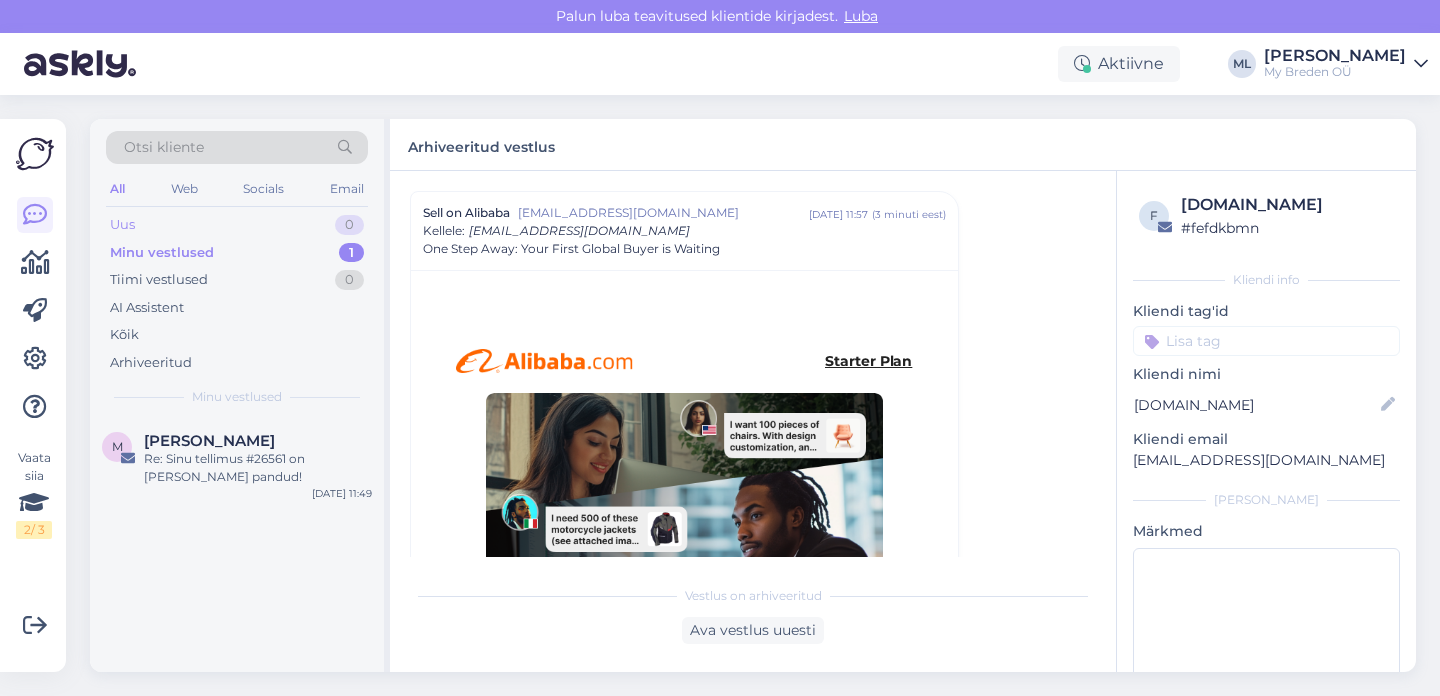 drag, startPoint x: 103, startPoint y: 220, endPoint x: 115, endPoint y: 226, distance: 13.416408 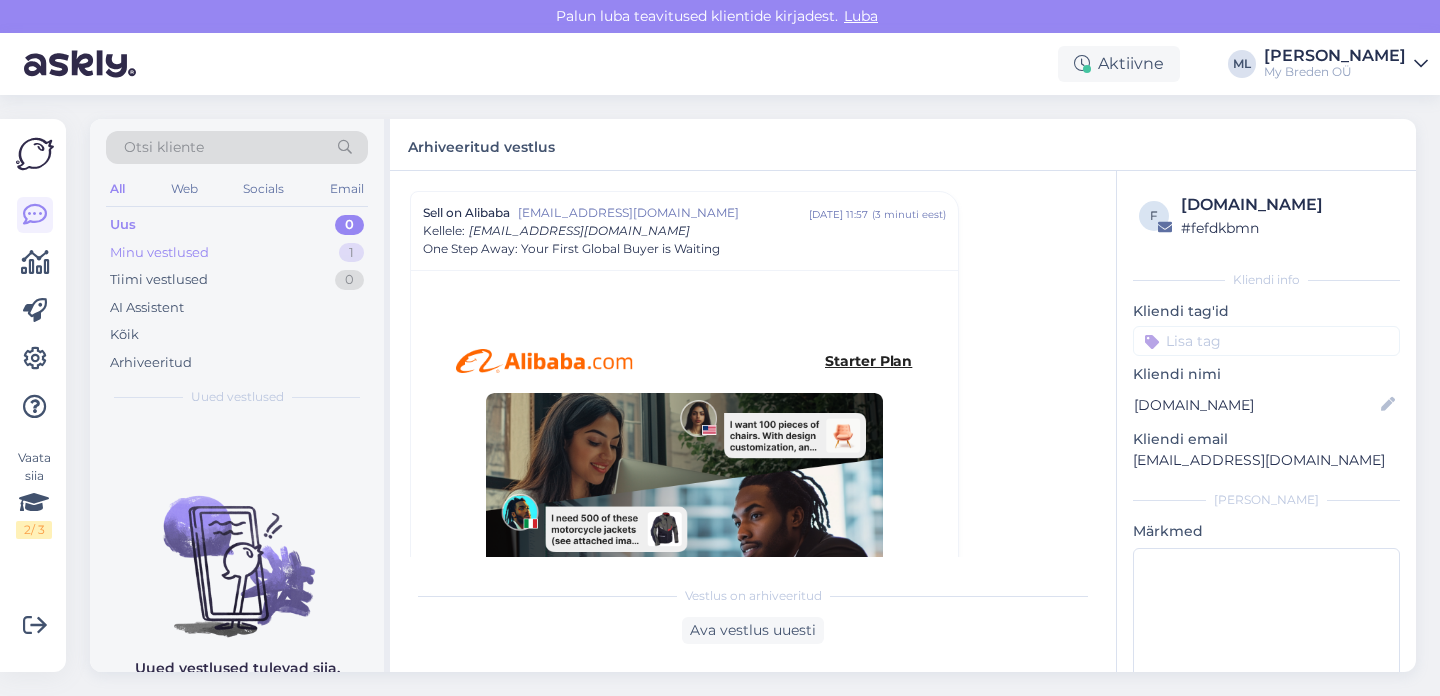 click on "Minu vestlused 1" at bounding box center (237, 253) 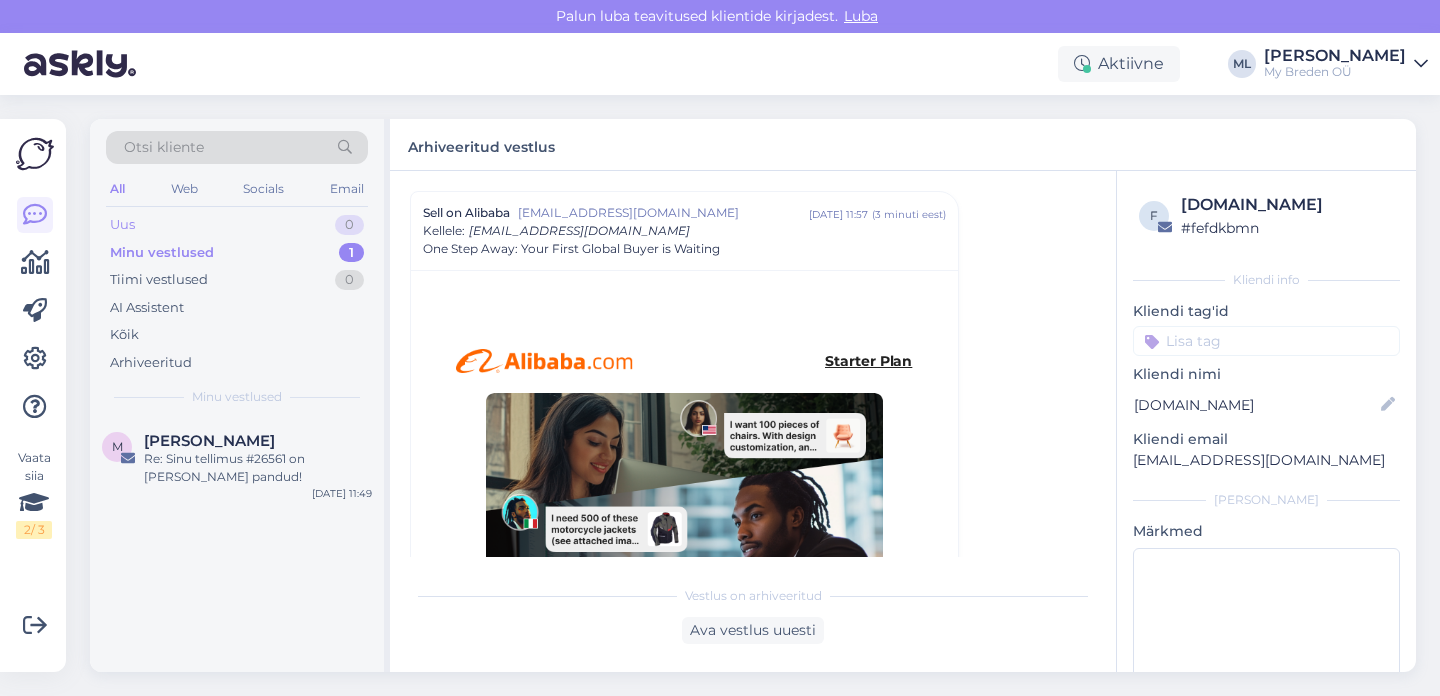 click on "Uus 0" at bounding box center [237, 225] 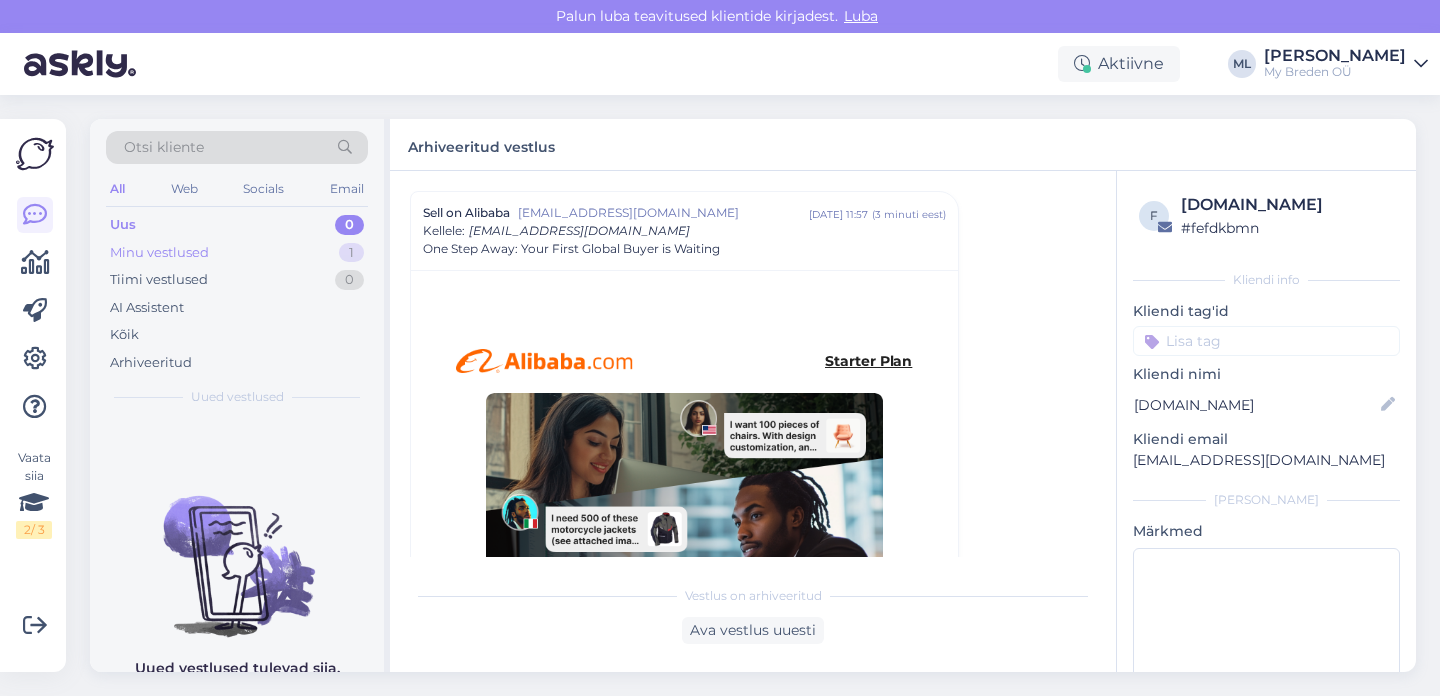 click on "Minu vestlused" at bounding box center (159, 253) 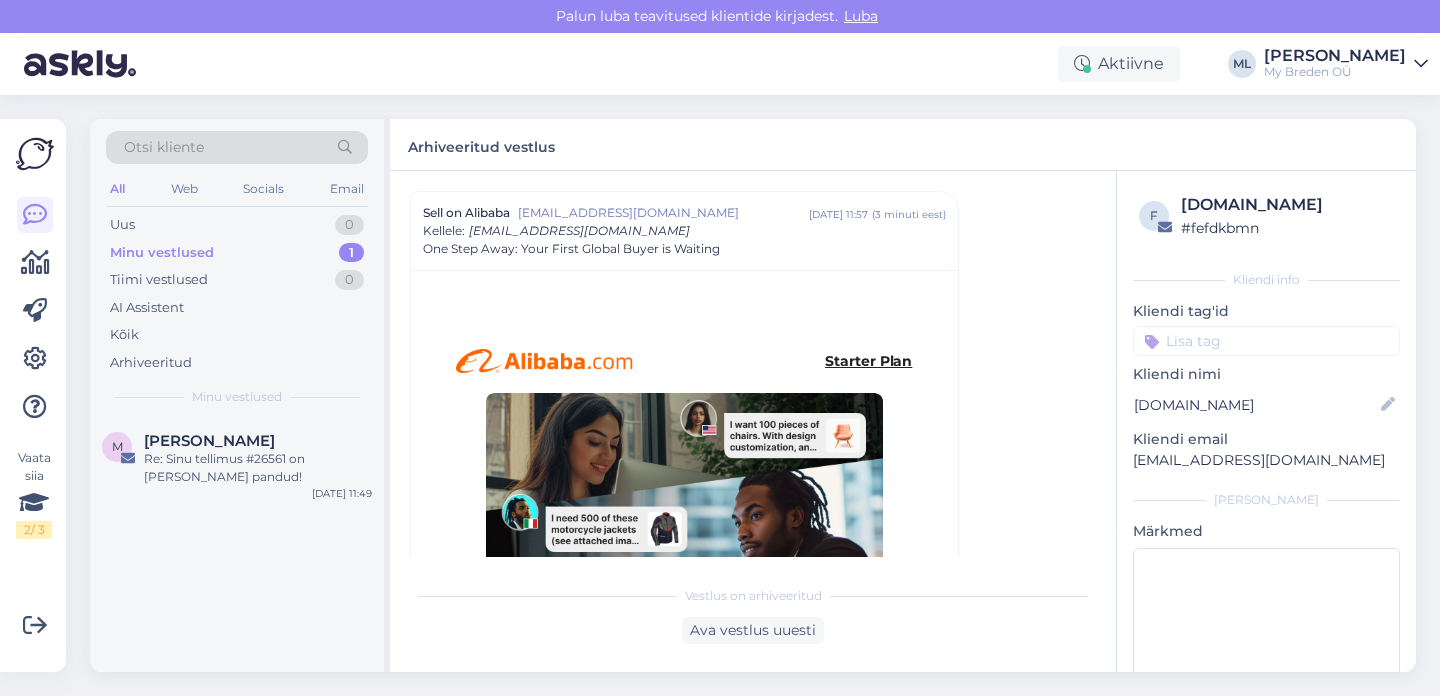 click on "Minu vestlused" at bounding box center (162, 253) 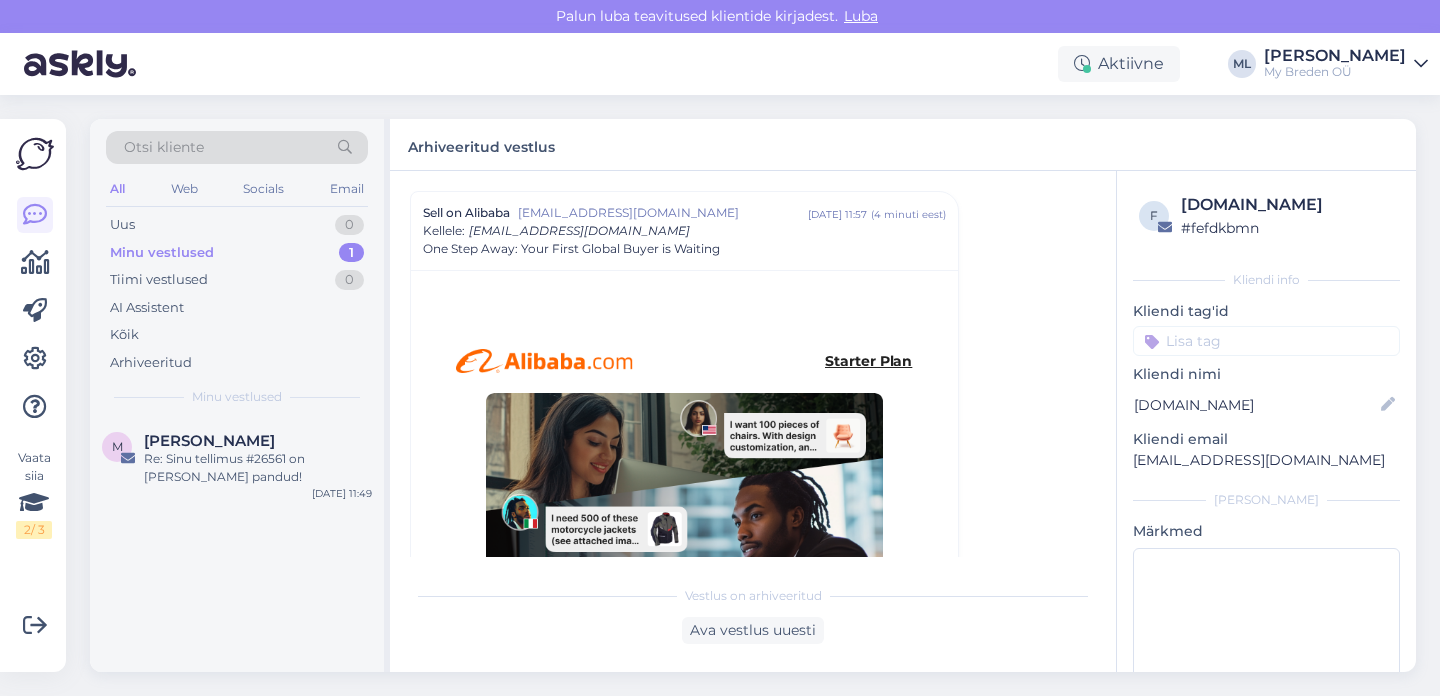 click on "Uus 0" at bounding box center [237, 225] 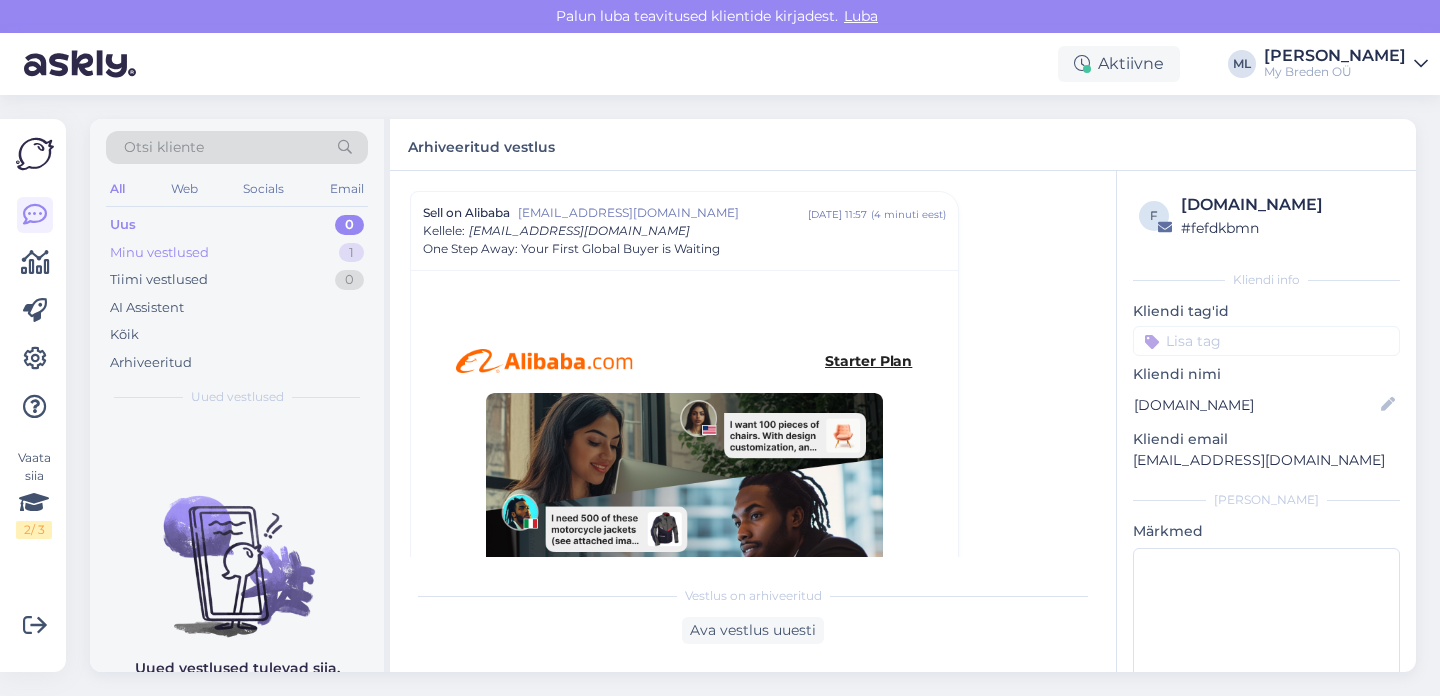 click on "Minu vestlused 1" at bounding box center [237, 253] 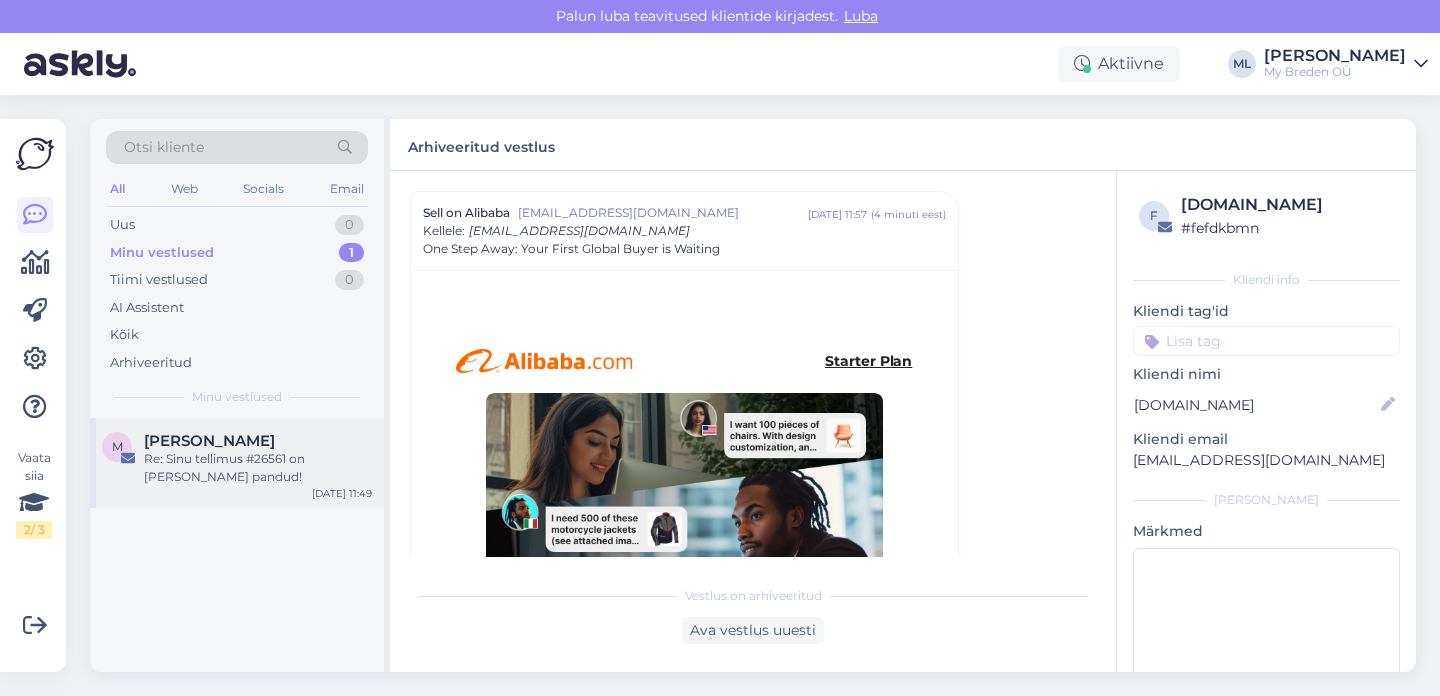 click on "Re: Sinu tellimus #26561 on [PERSON_NAME] pandud!" at bounding box center [258, 468] 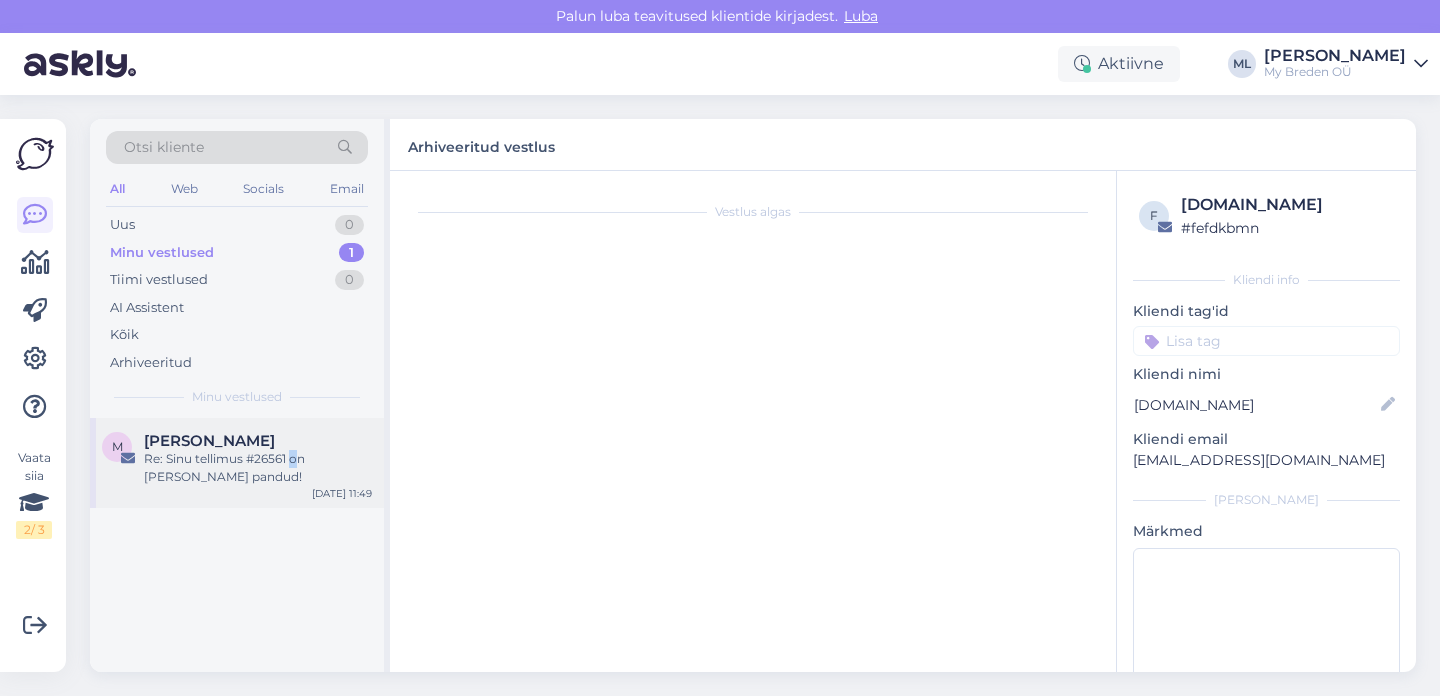 scroll, scrollTop: 914, scrollLeft: 0, axis: vertical 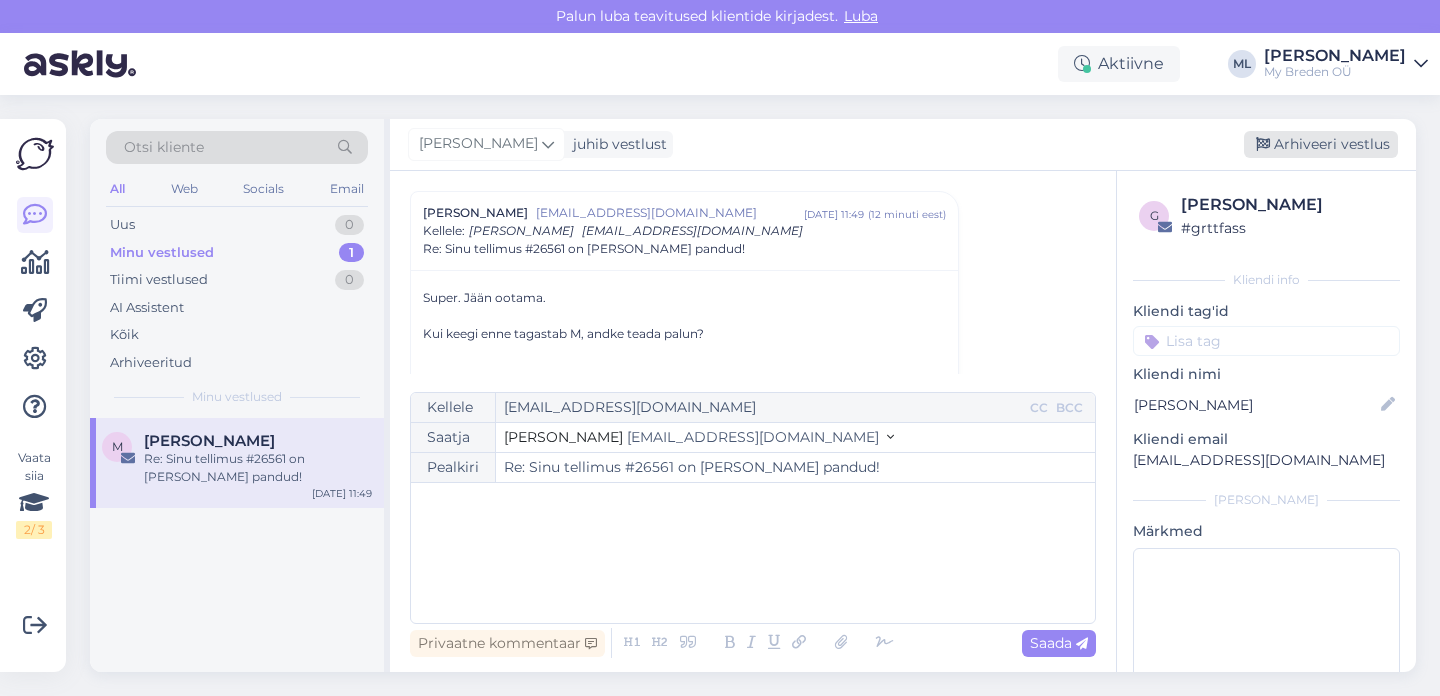click on "Arhiveeri vestlus" at bounding box center (1321, 144) 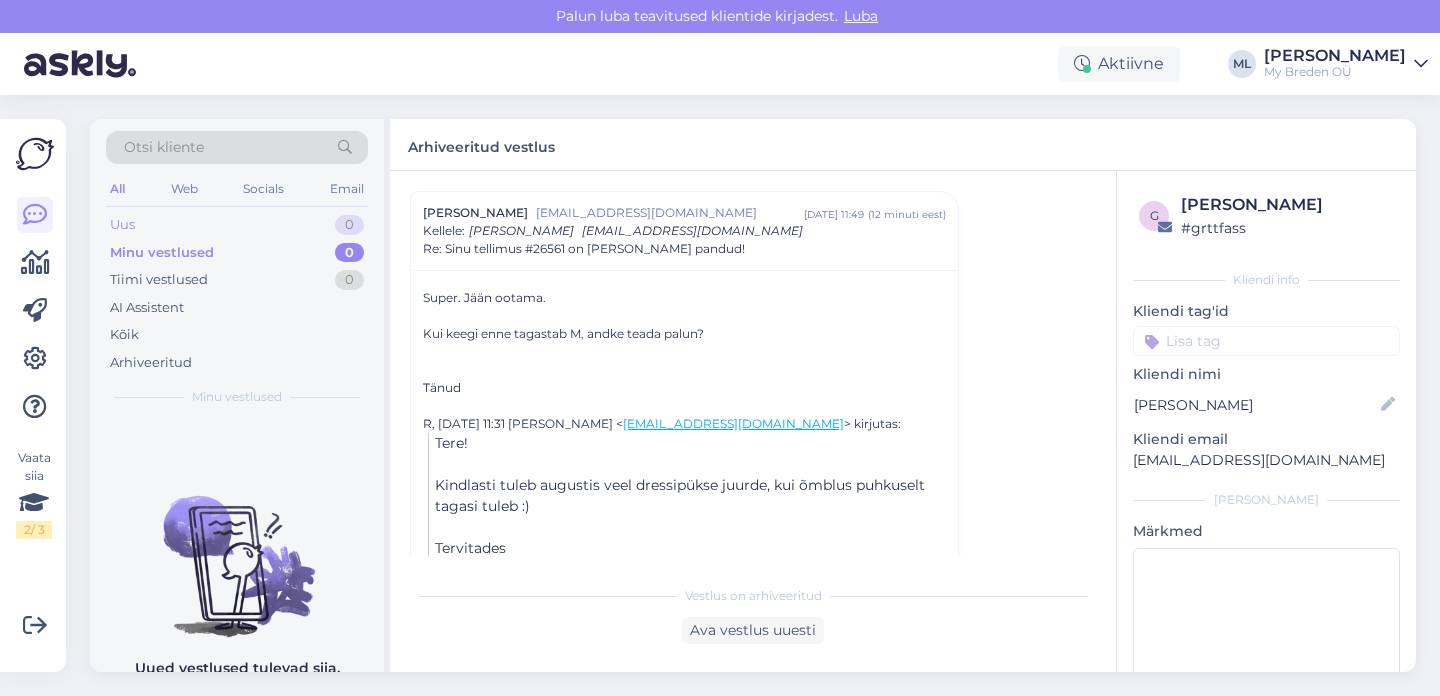 click on "Uus 0" at bounding box center (237, 225) 